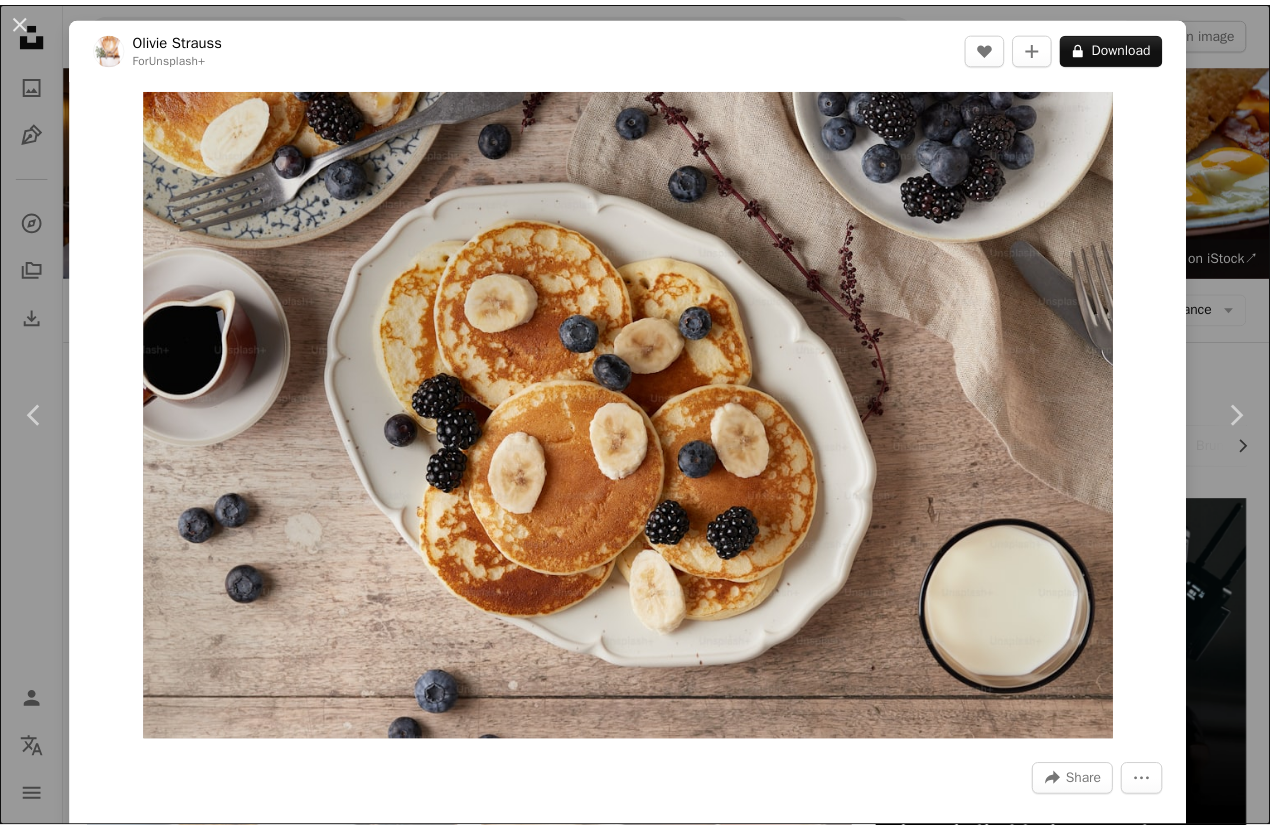 scroll, scrollTop: 10800, scrollLeft: 0, axis: vertical 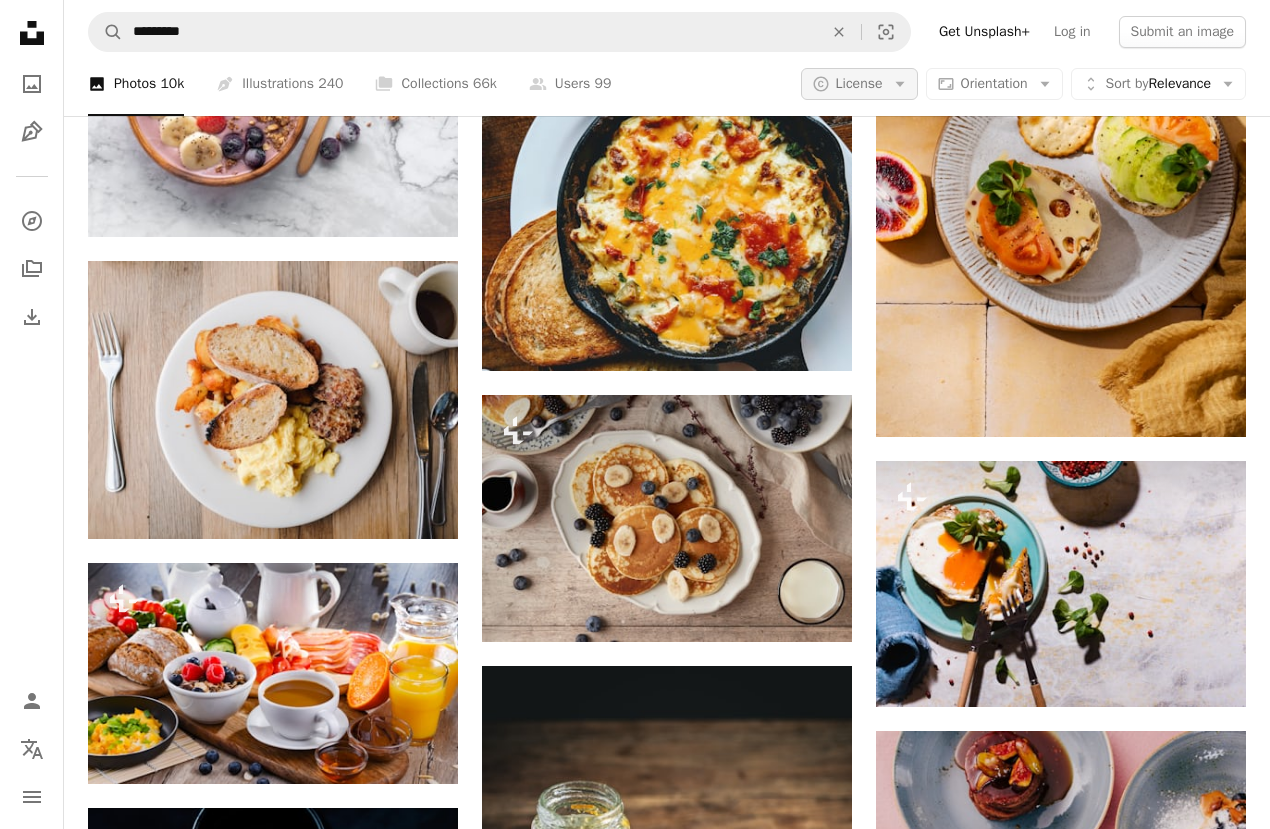 click on "A copyright icon © License Arrow down" at bounding box center (859, 84) 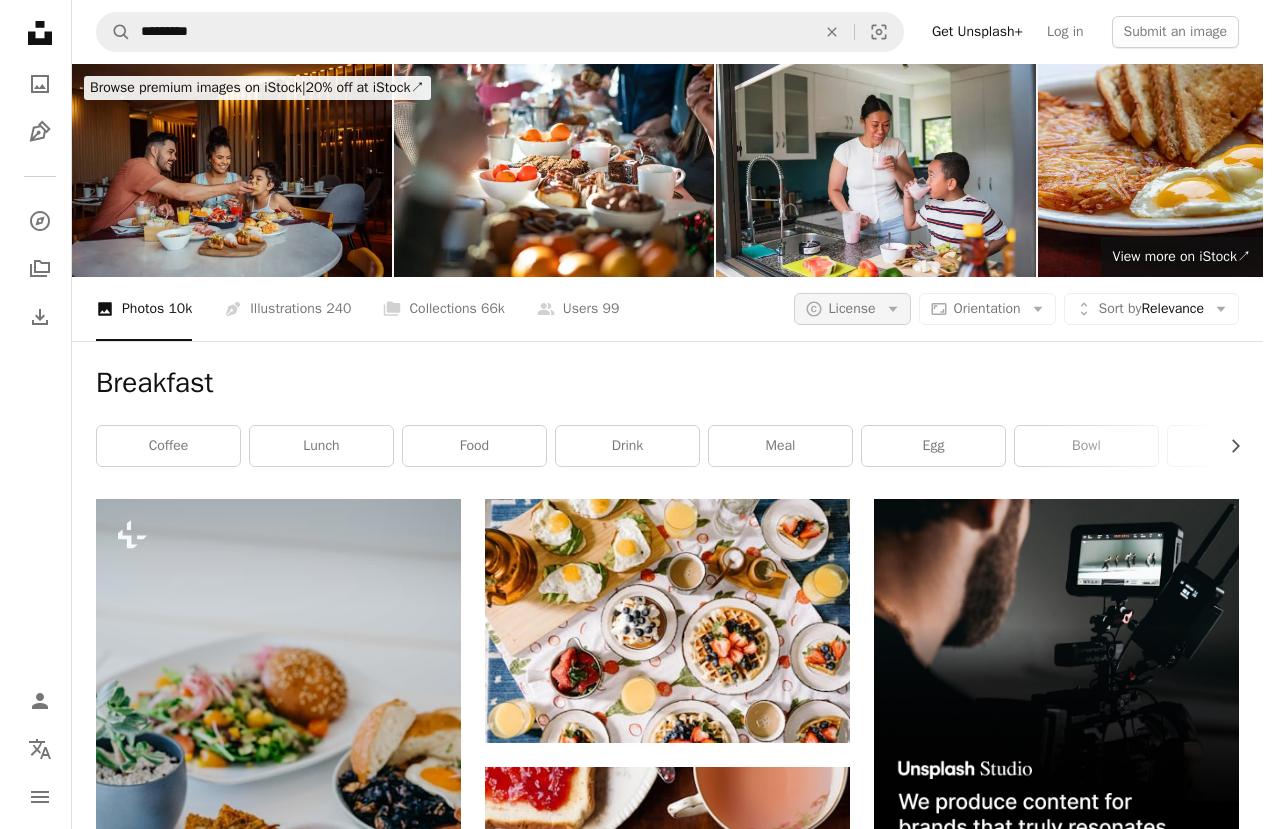 scroll, scrollTop: 0, scrollLeft: 0, axis: both 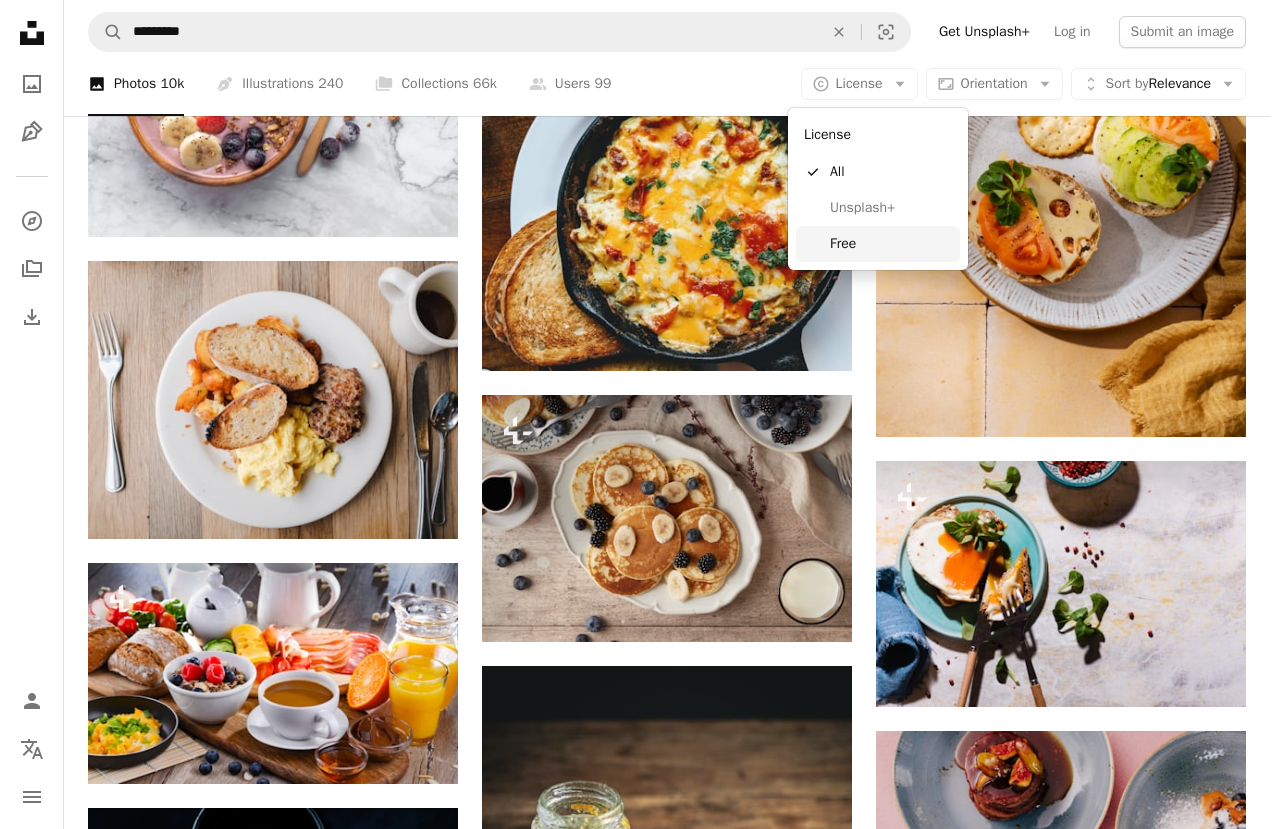 click on "Free" at bounding box center [891, 244] 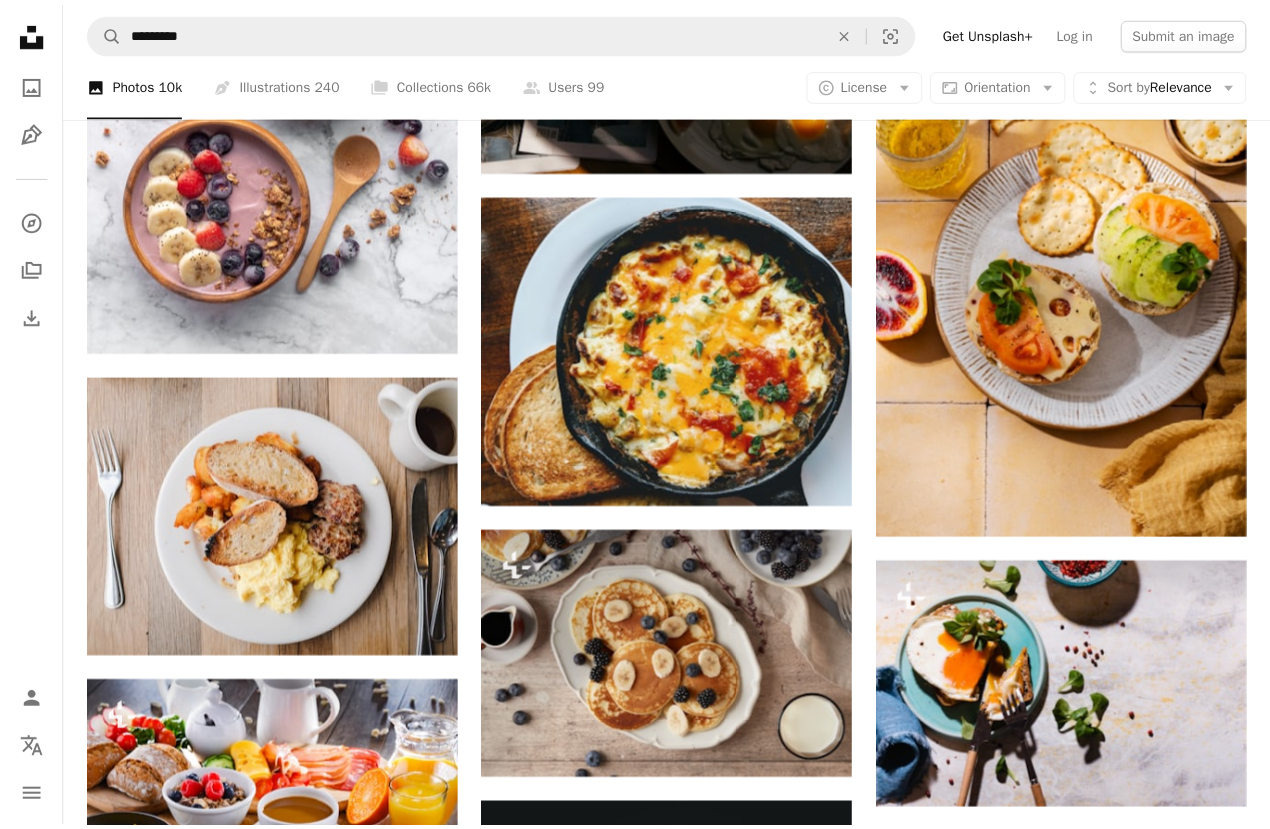 scroll, scrollTop: 10800, scrollLeft: 0, axis: vertical 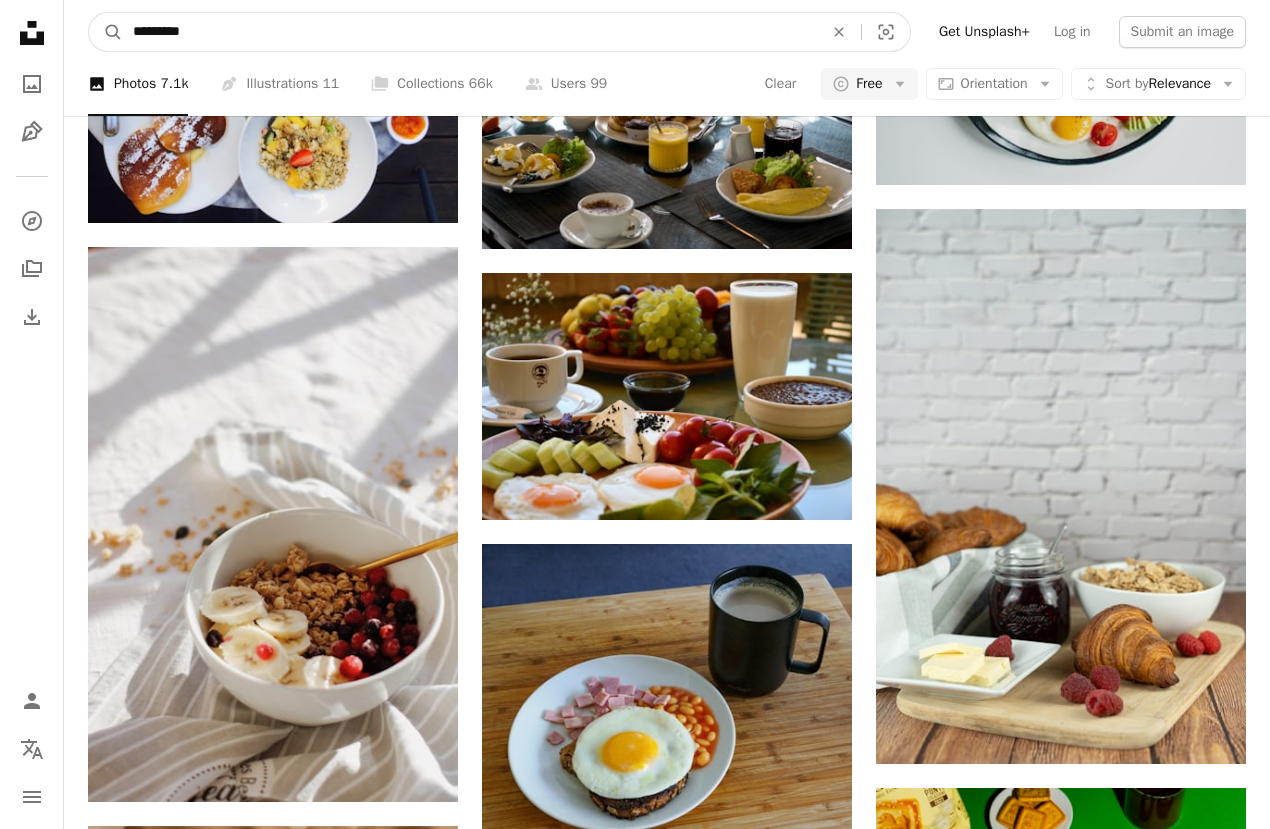 click on "*********" at bounding box center (470, 32) 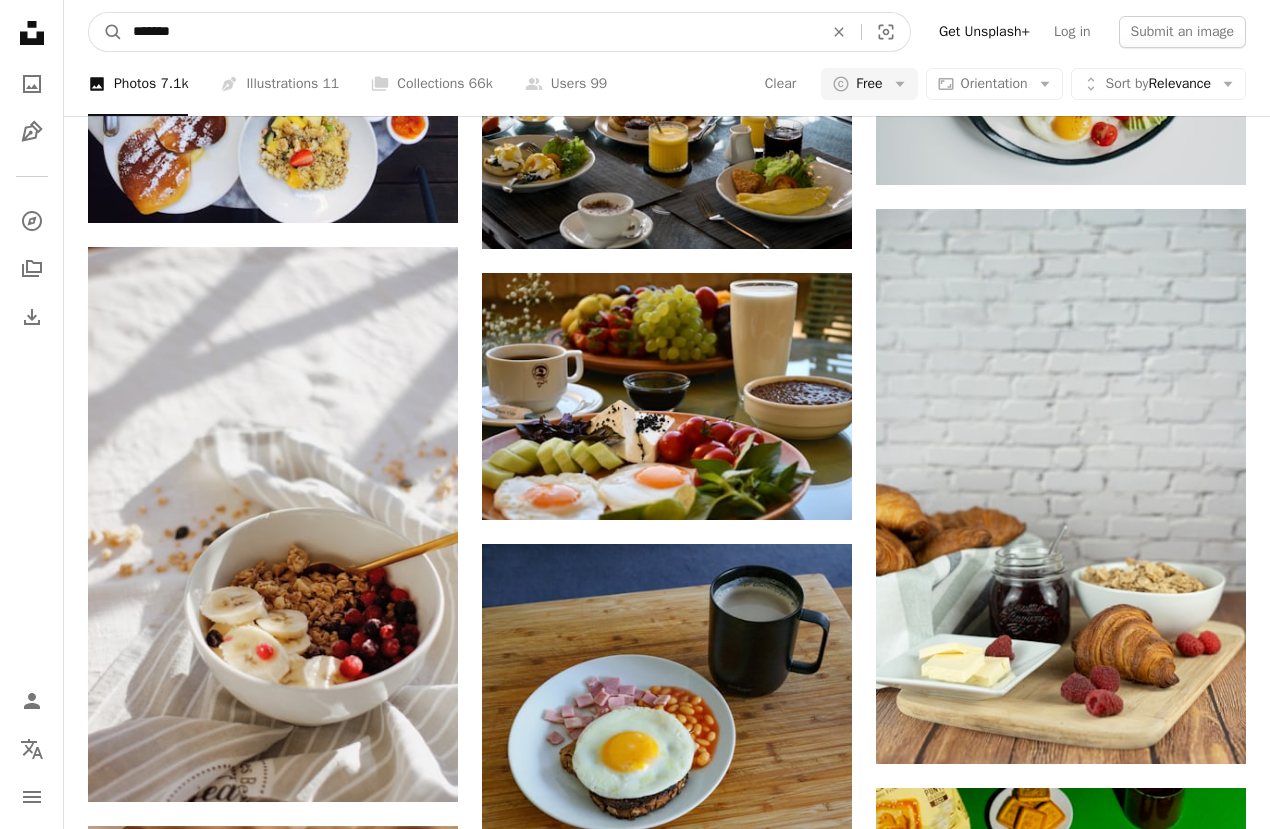 type on "*******" 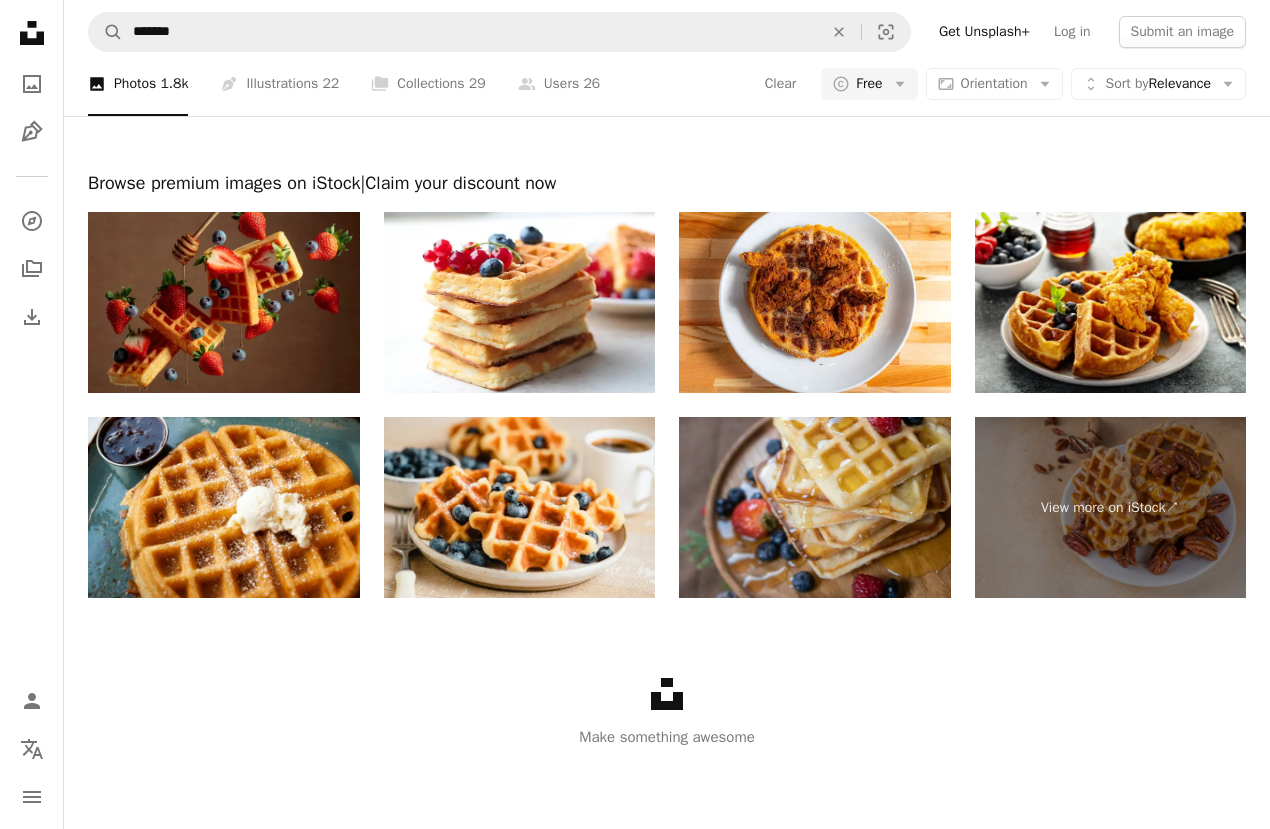 scroll, scrollTop: 900, scrollLeft: 0, axis: vertical 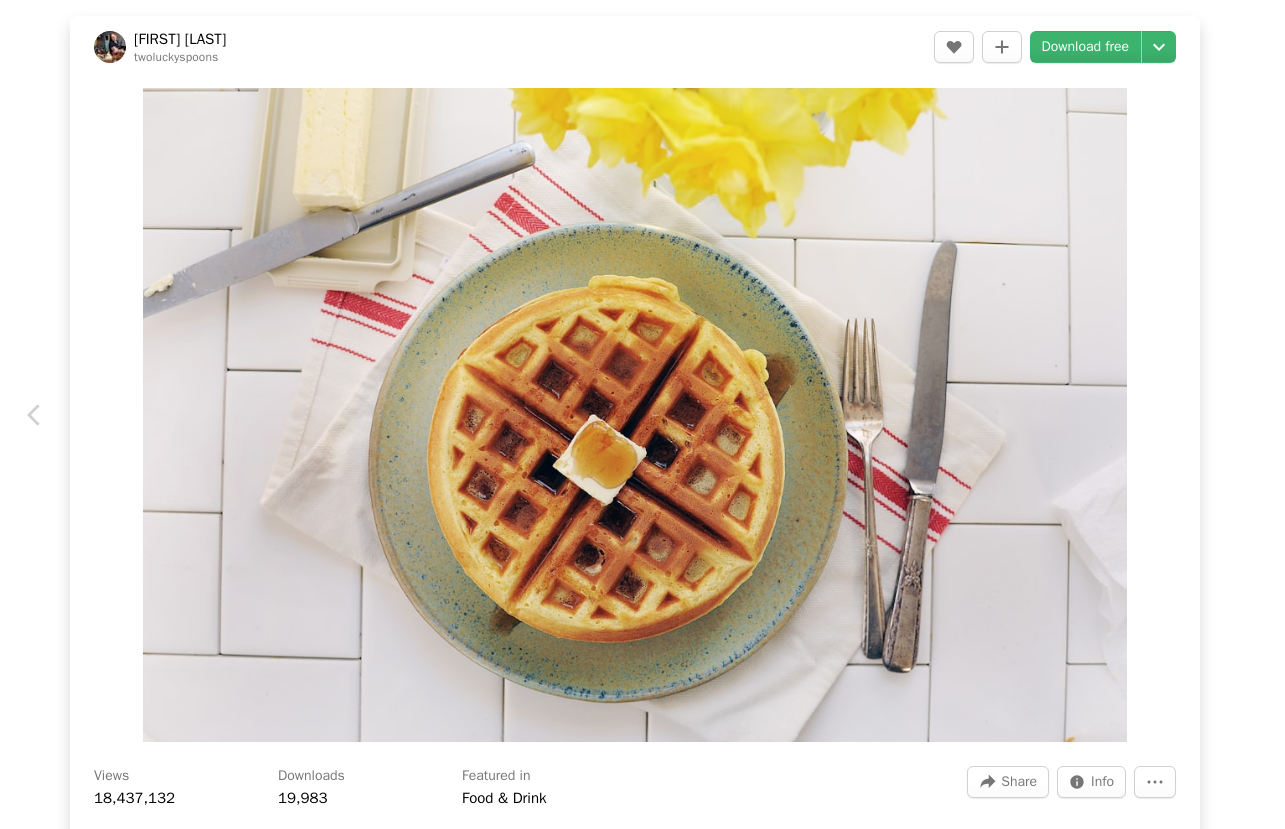 click on "Chevron right" at bounding box center (1250, 415) 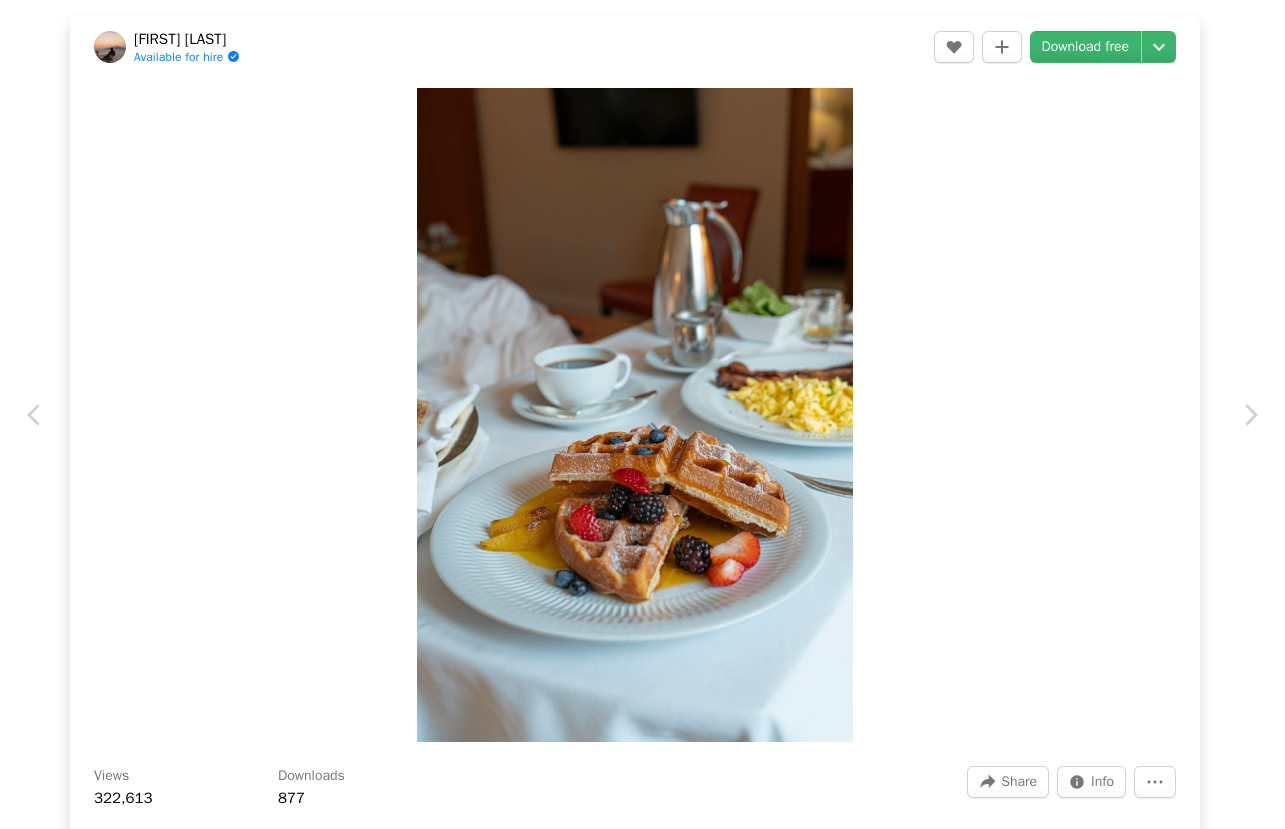 click on "An X shape" at bounding box center (20, 20) 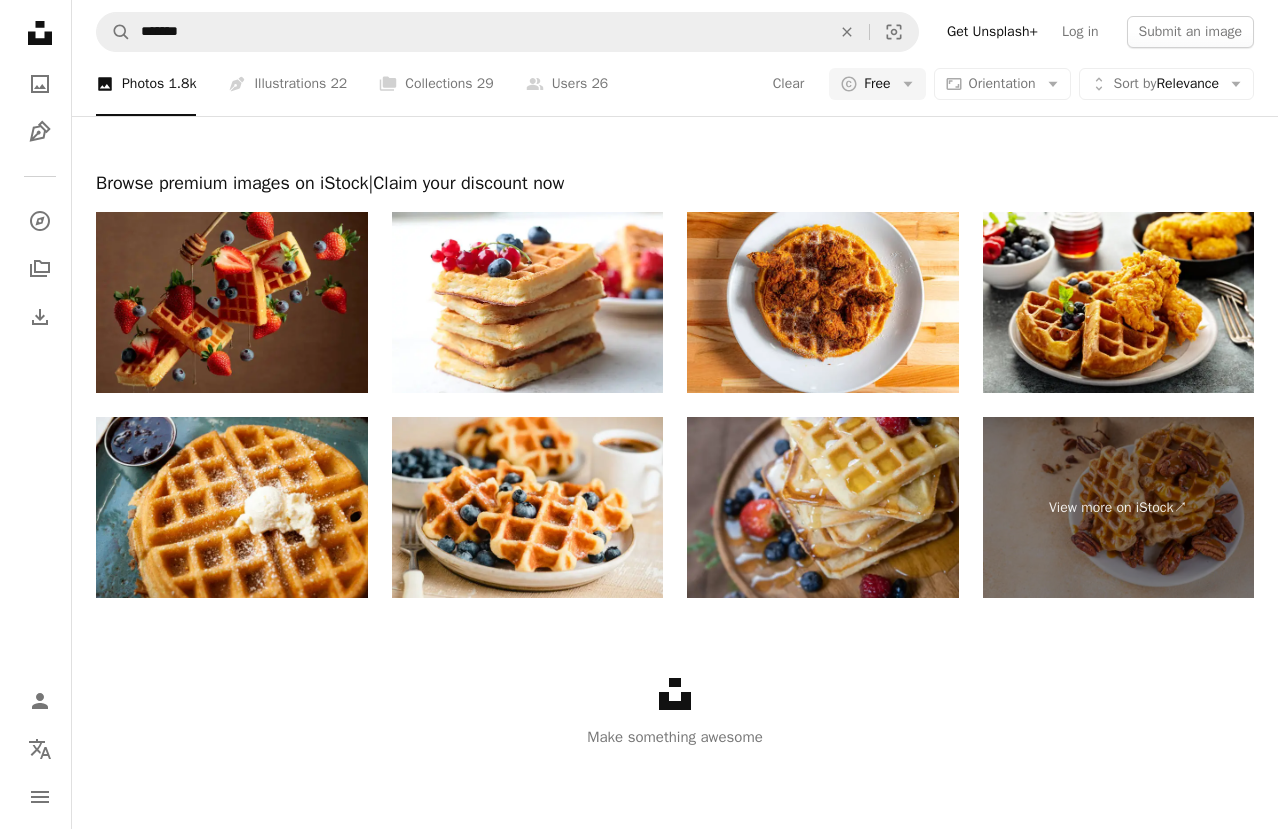 scroll, scrollTop: 1700, scrollLeft: 0, axis: vertical 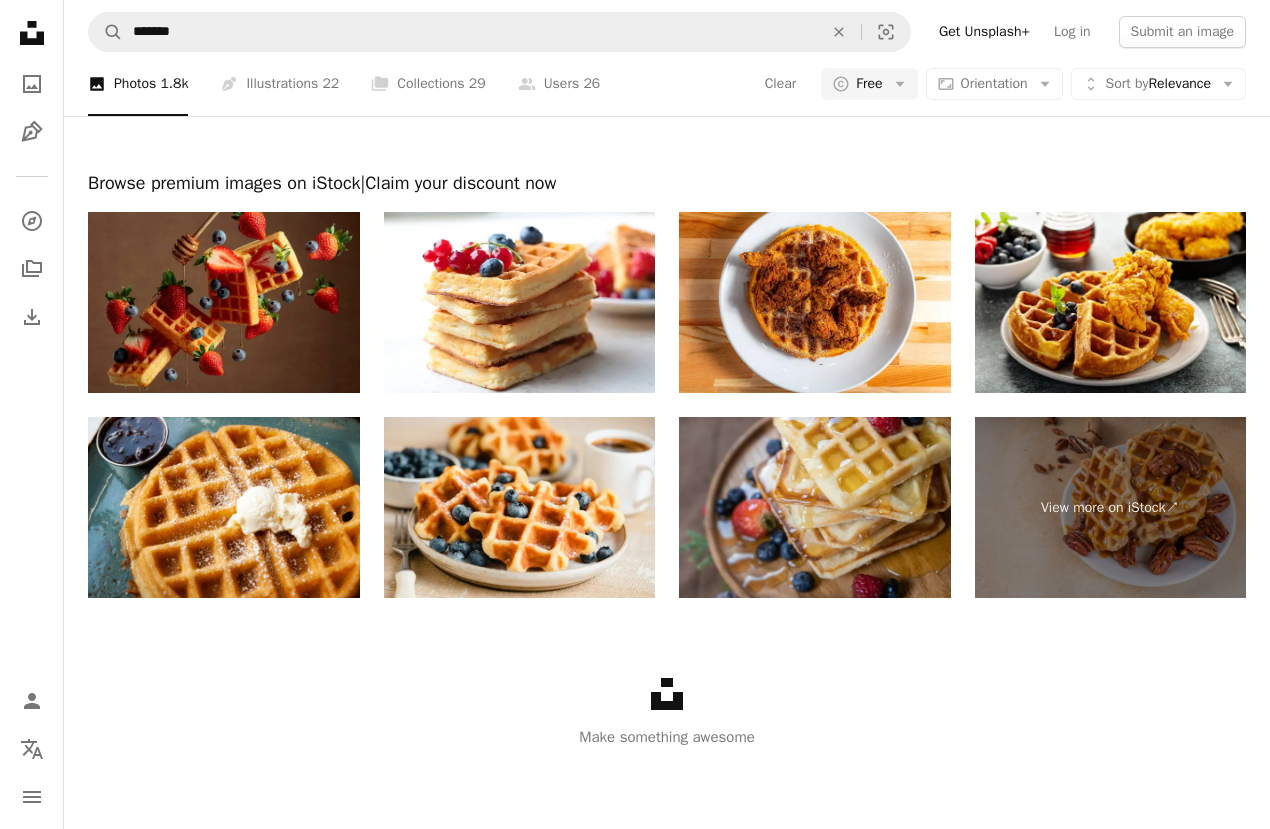 click at bounding box center [273, -1999] 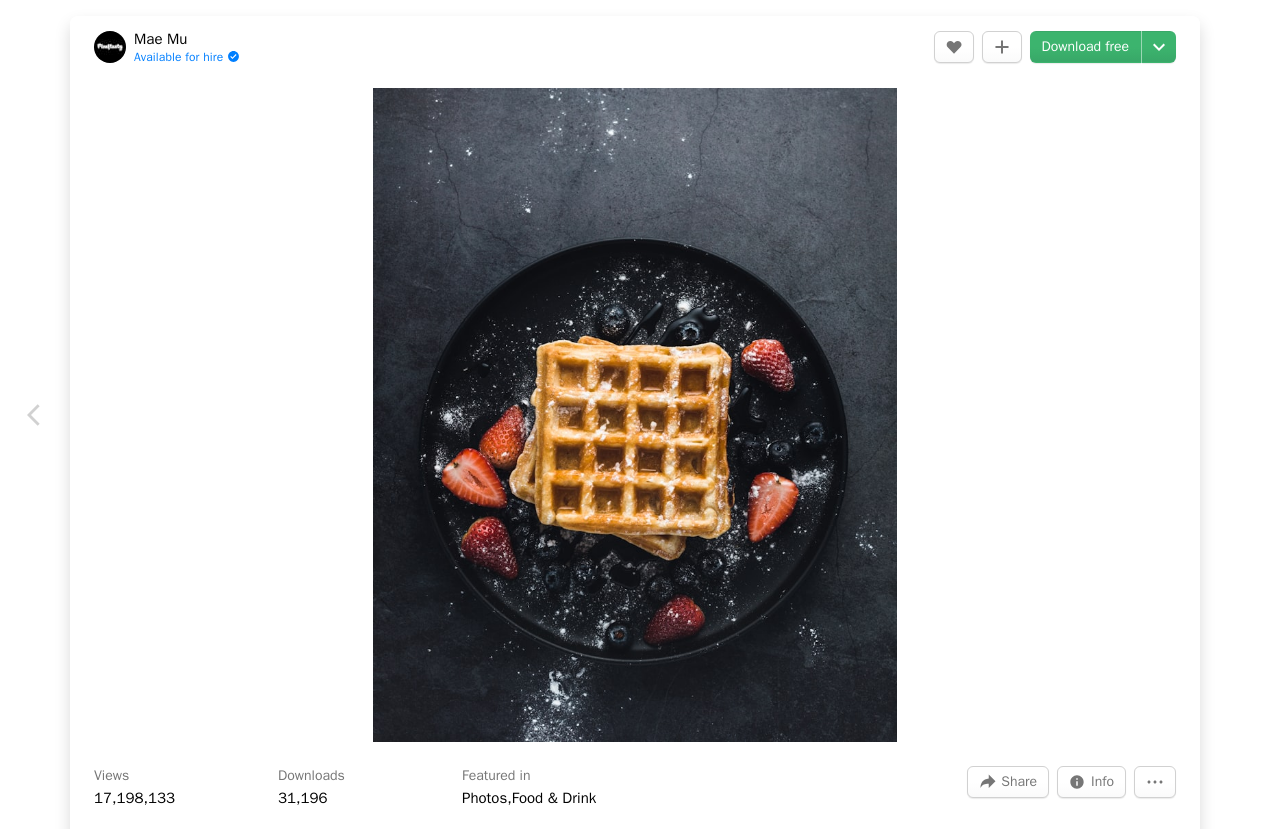 click on "Chevron right" at bounding box center (1250, 415) 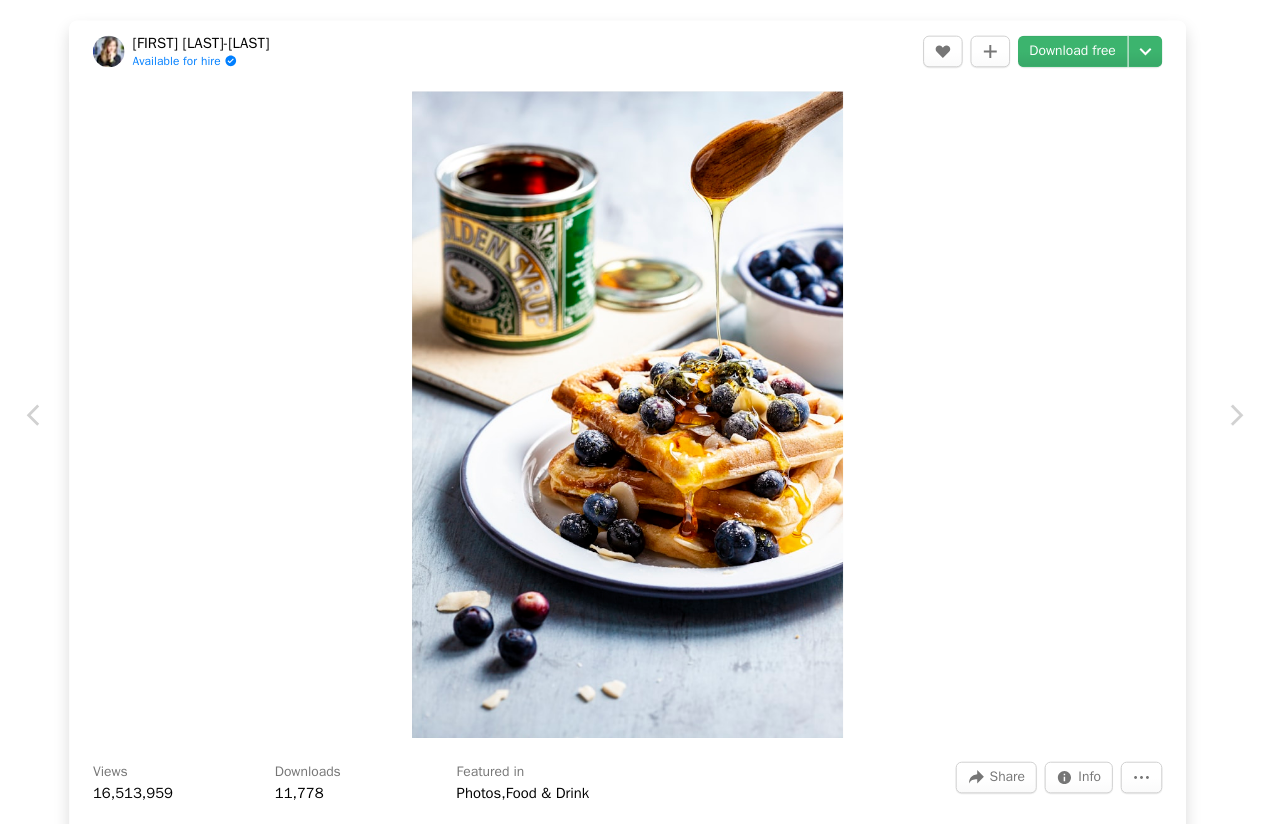 scroll, scrollTop: 100, scrollLeft: 0, axis: vertical 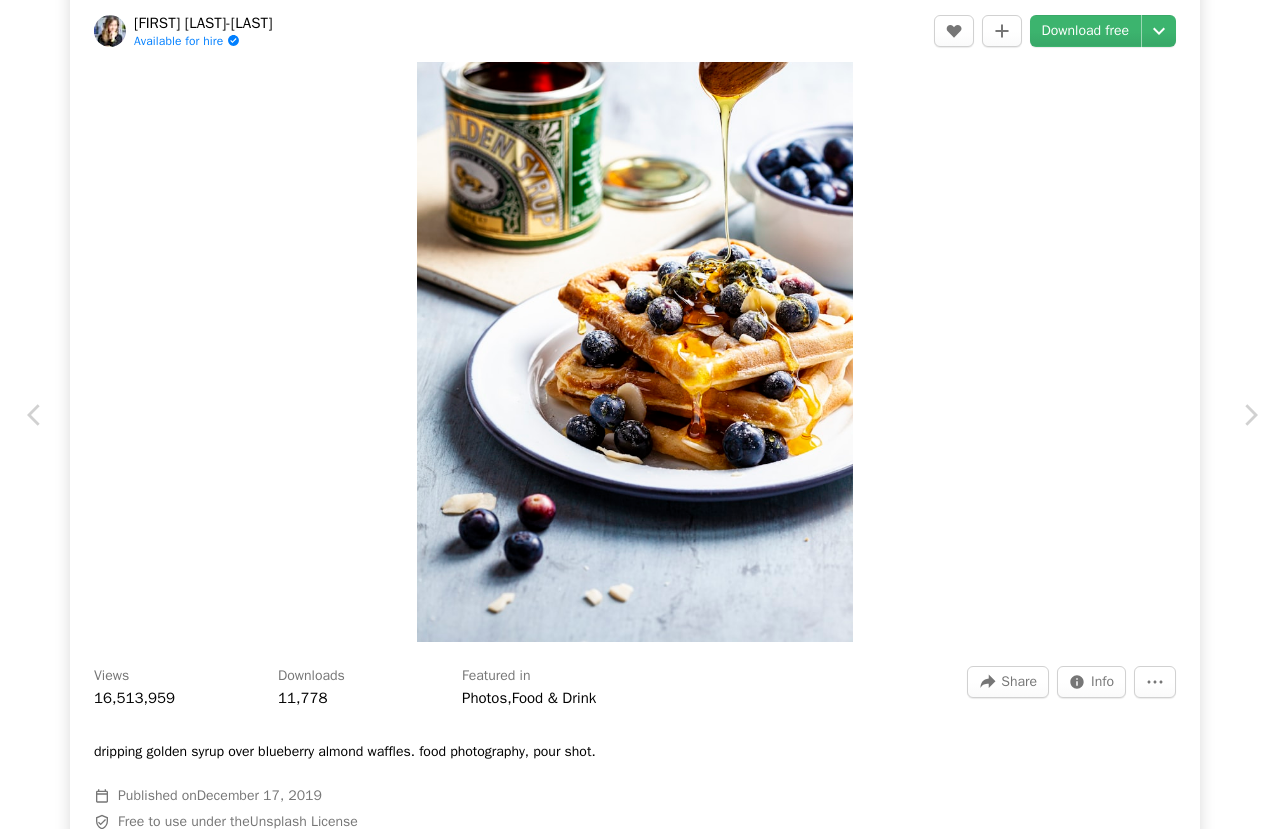 click on "An X shape Chevron left Chevron right [FIRST] [LAST] Available for hire A checkmark inside of a circle A heart A plus sign Download free Chevron down Zoom in Views 16,513,959 Downloads 11,778 Featured in Photos ,  Food & Drink A forward-right arrow Share Info icon Info More Actions dripping golden syrup over blueberry almond waffles. food photography, pour shot.  Calendar outlined Published on  [MONTH] [DAY], [YEAR] Safety Free to use under the  Unsplash License food product breakfast dessert plate food and drink blueberries waffles syrup wooden spoon plant fruit beer drink alcohol blueberry beverage waffle almond pour HD Wallpapers Browse premium related images on iStock  |  Save 20% with code UNSPLASH20 View more on iStock  ↗ Related images A heart A plus sign [FIRST] [LAST] Available for hire A checkmark inside of a circle Arrow pointing down A heart A plus sign [FIRST] [LAST] Available for hire A checkmark inside of a circle Arrow pointing down Plus sign for Unsplash+ A heart A plus sign For  For" at bounding box center (642, 414) 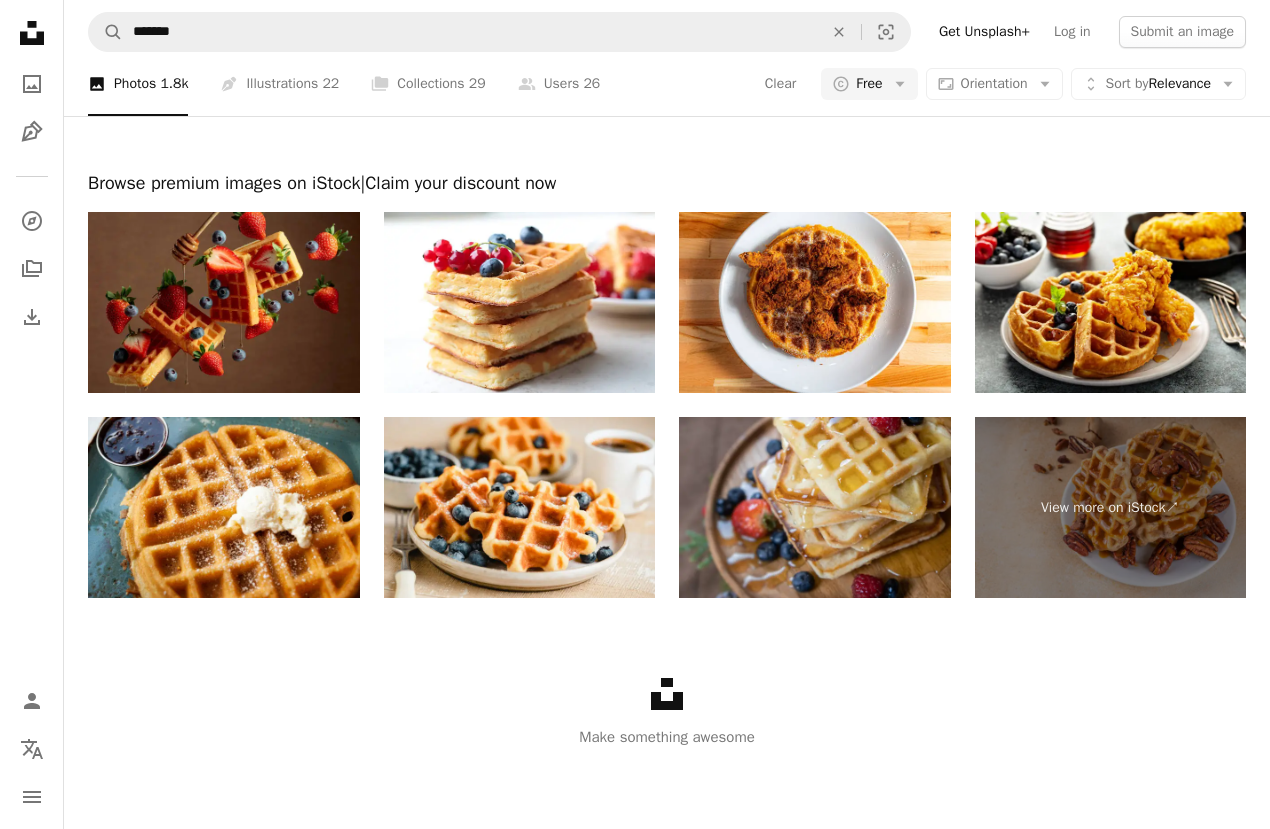 scroll, scrollTop: 3100, scrollLeft: 0, axis: vertical 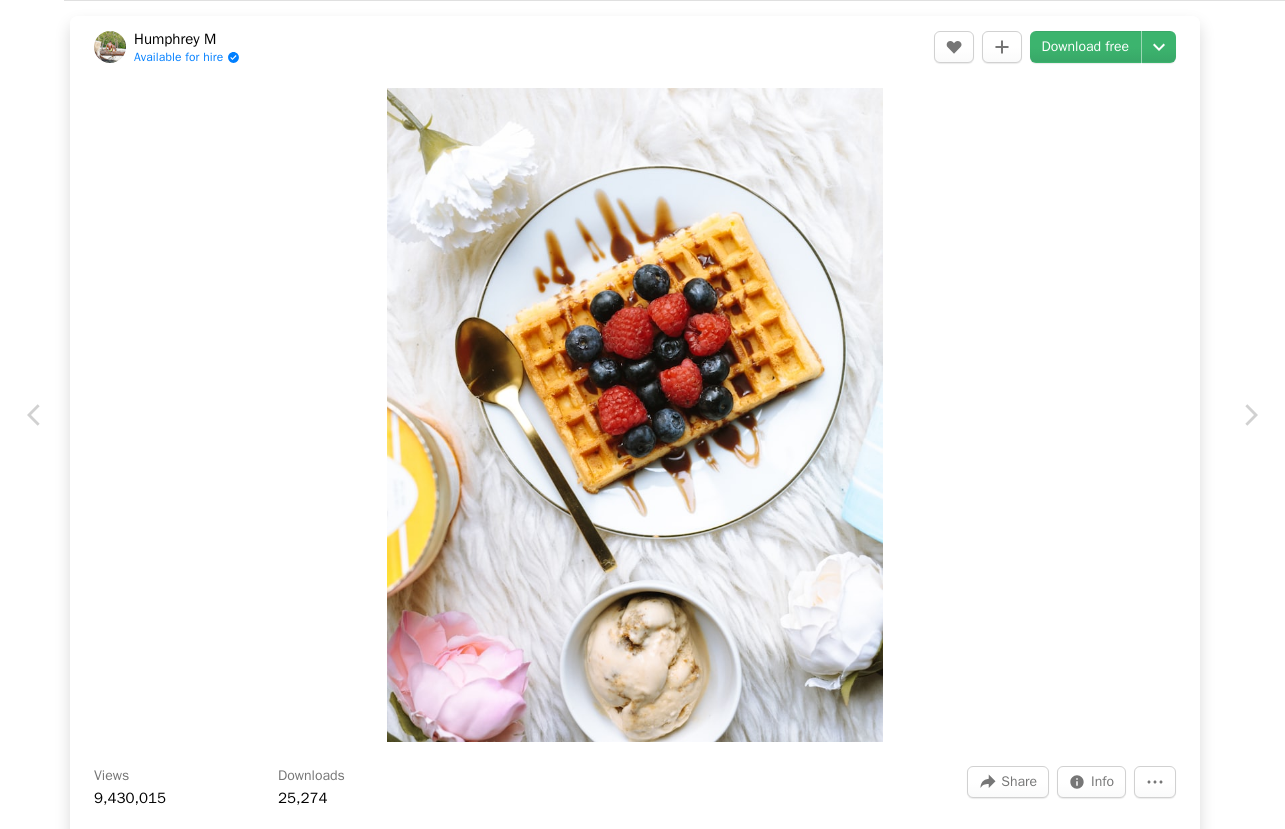 click on "Zoom in" at bounding box center (635, 415) 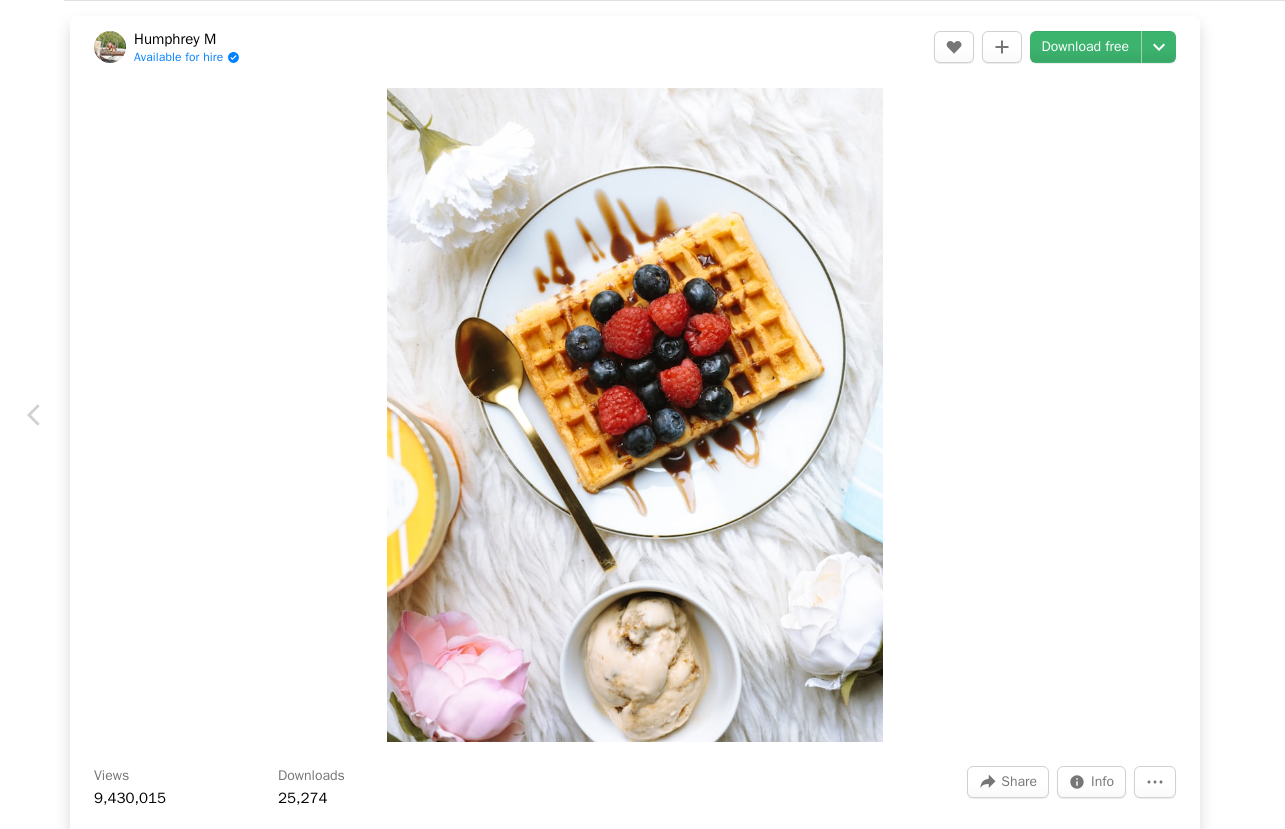 click on "Chevron right" at bounding box center [1250, 415] 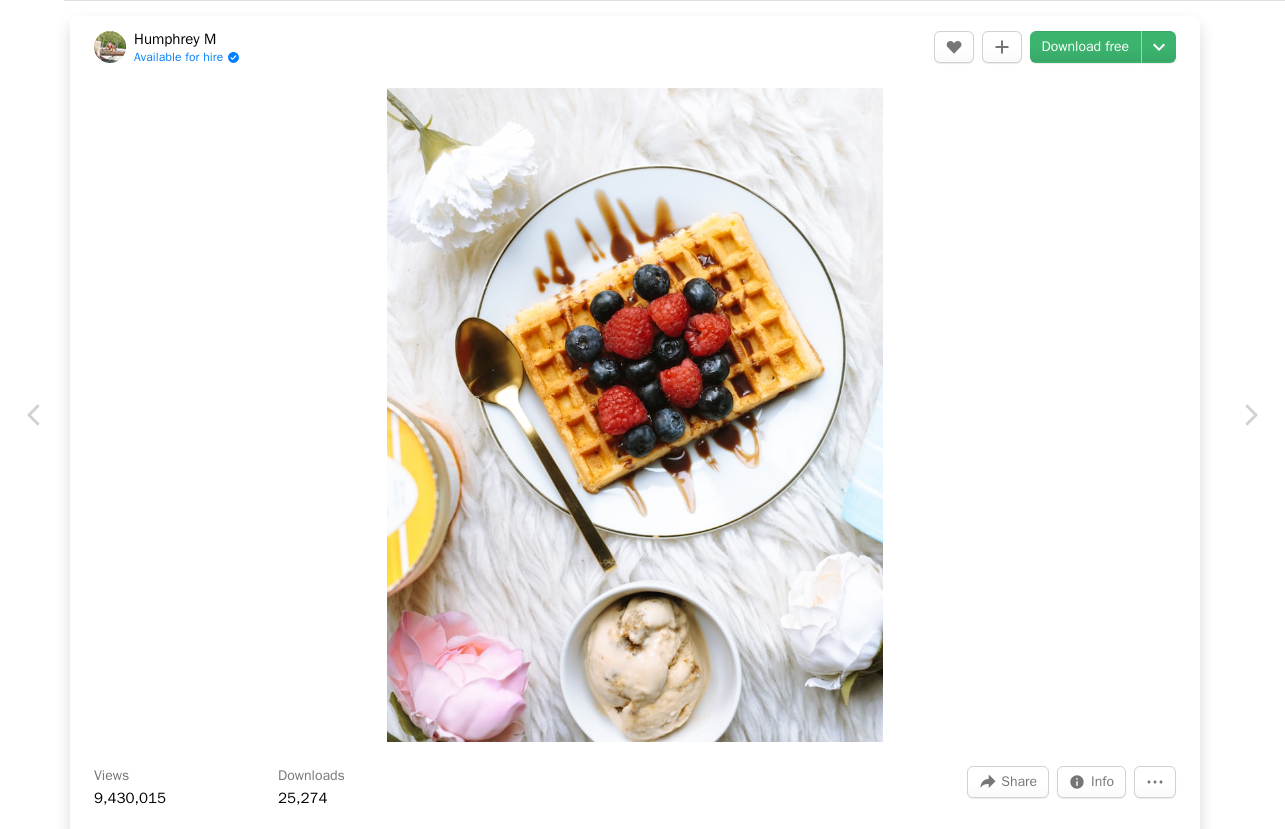click on "An X shape Chevron left Chevron right [FIRST] [LAST] Available for hire A checkmark inside of a circle A heart A plus sign Download free Chevron down Zoom in Views 9,430,015 Downloads 25,274 A forward-right arrow Share Info icon Info More Actions A map marker [CITY], [COUNTRY] Calendar outlined Published on  [MONTH] [DAY], [YEAR] Safety Free to use under the  Unsplash License flower food fruit breakfast food photography icecream plate berries eat waffle spoon waffles flat lay raspberries blackberries waffles and fruit rose plant ice cream dessert Backgrounds Browse premium related images on iStock  |  Save 20% with code UNSPLASH20 View more on iStock  ↗ Related images A heart A plus sign [FIRST] [LAST] Available for hire A checkmark inside of a circle Arrow pointing down A heart A plus sign [FIRST] [LAST] Available for hire A checkmark inside of a circle Arrow pointing down A heart A plus sign [FIRST] [LAST] Available for hire A checkmark inside of a circle Arrow pointing down Plus sign for Unsplash+ A heart" at bounding box center (642, 414) 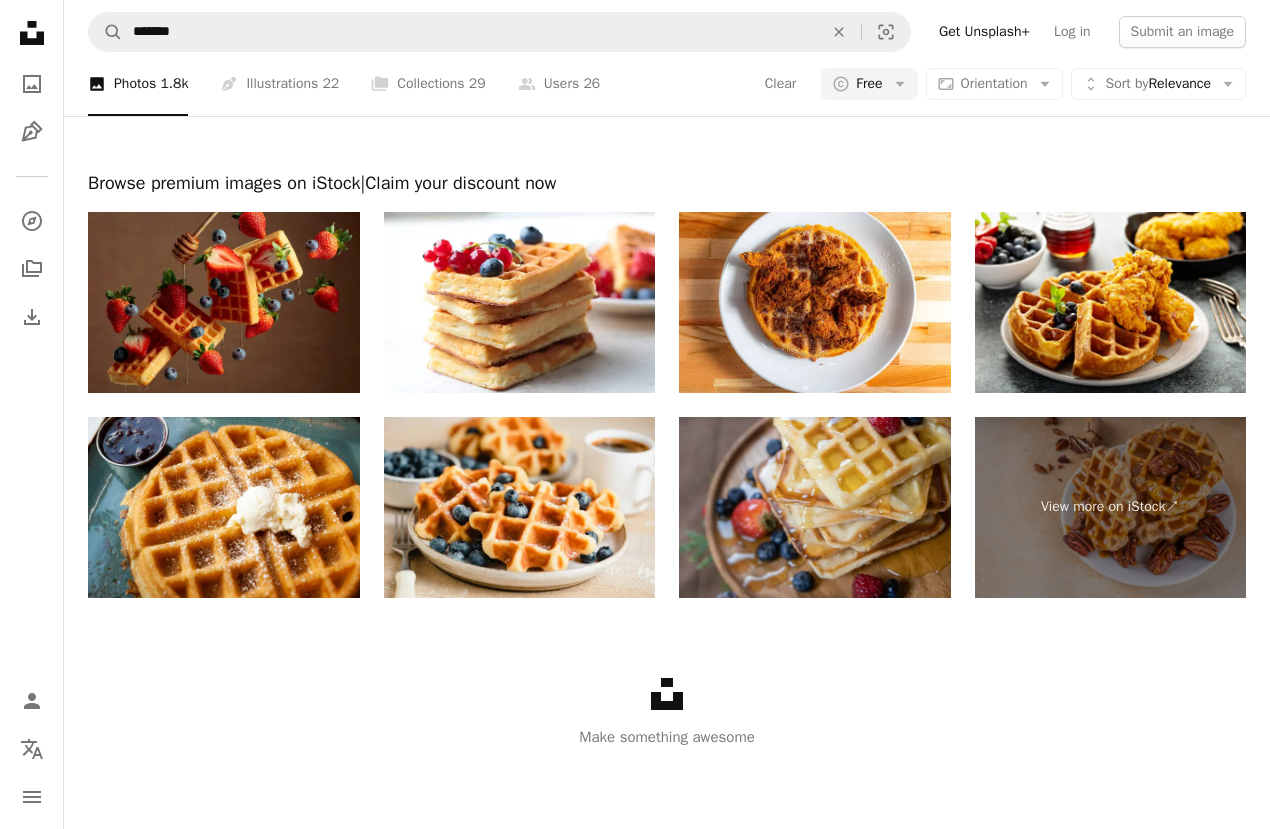 scroll, scrollTop: 6700, scrollLeft: 0, axis: vertical 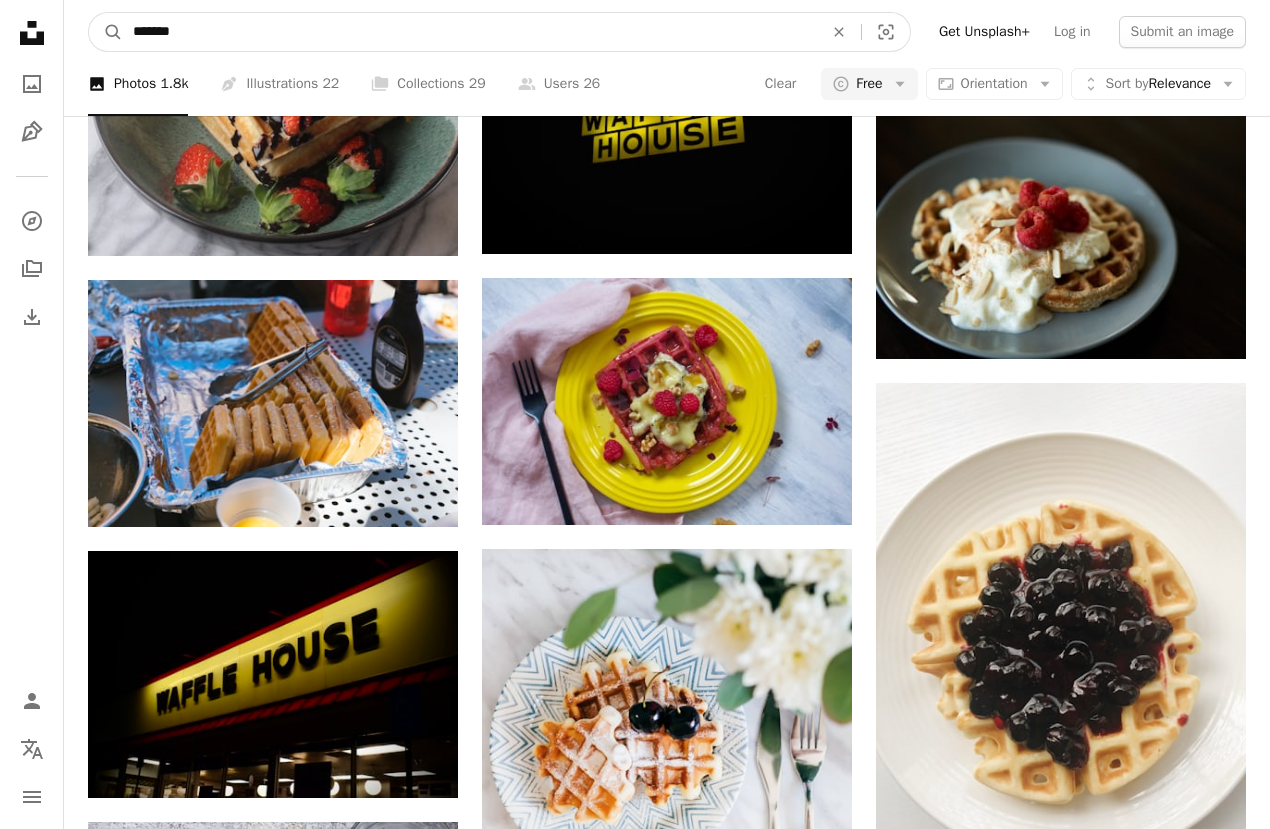 click on "*******" at bounding box center (470, 32) 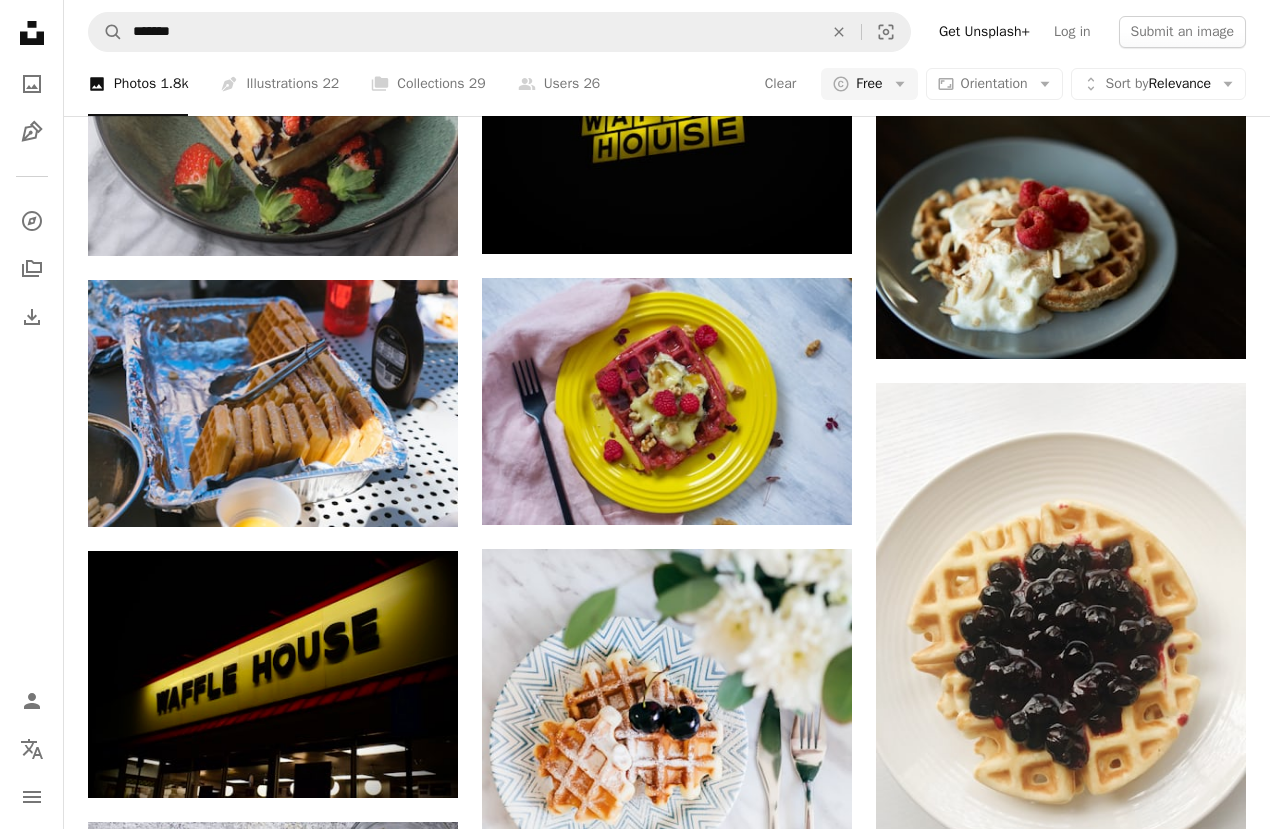 click on "A magnifying glass ******* An X shape Visual search Get Unsplash+ Log in Submit an image" at bounding box center [667, 32] 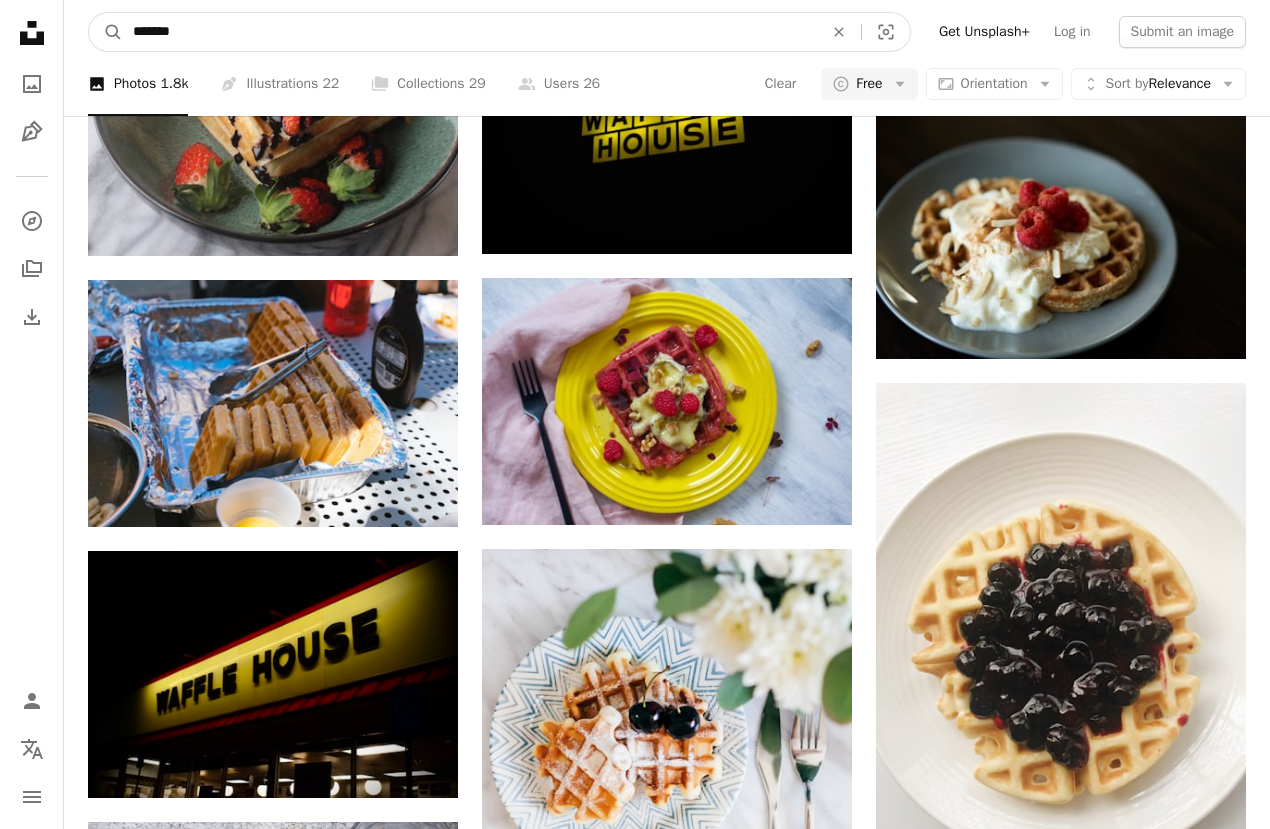 click on "*******" at bounding box center (470, 32) 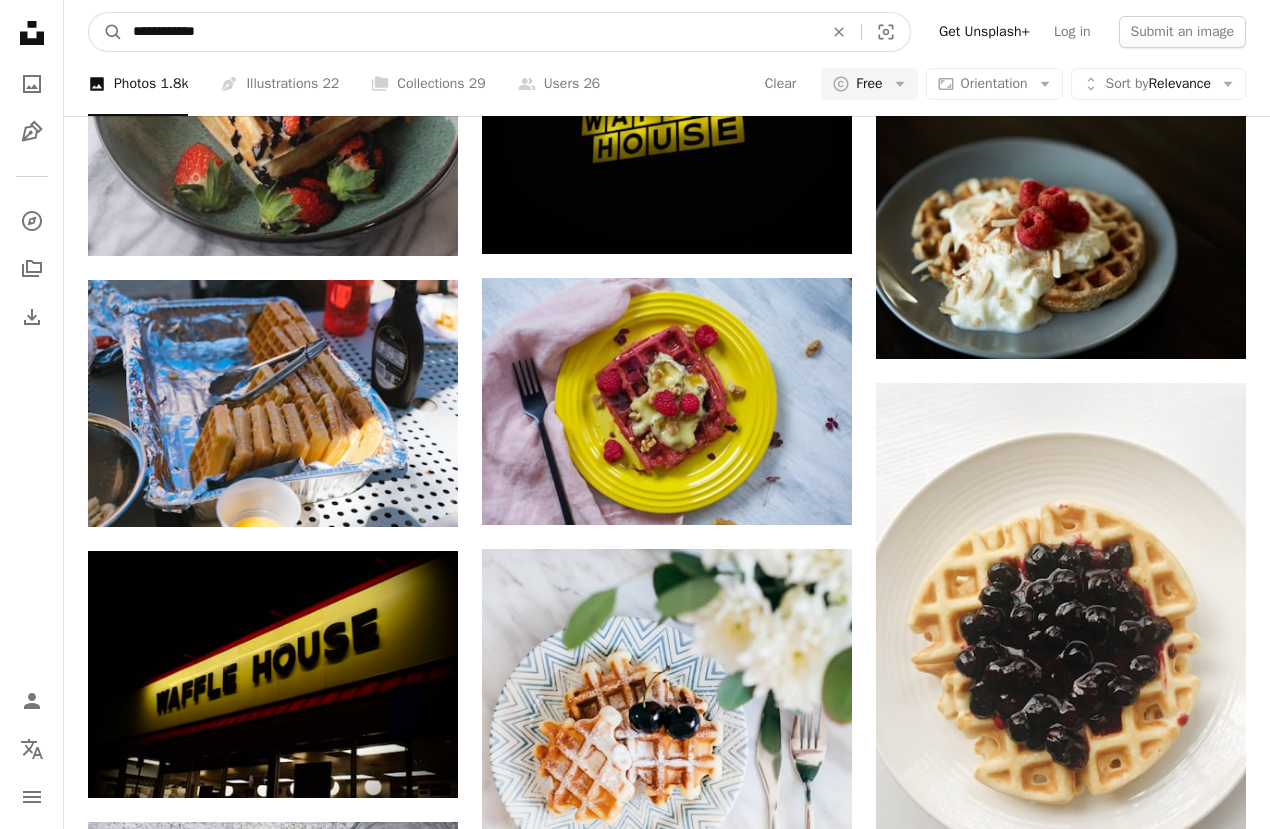 type on "**********" 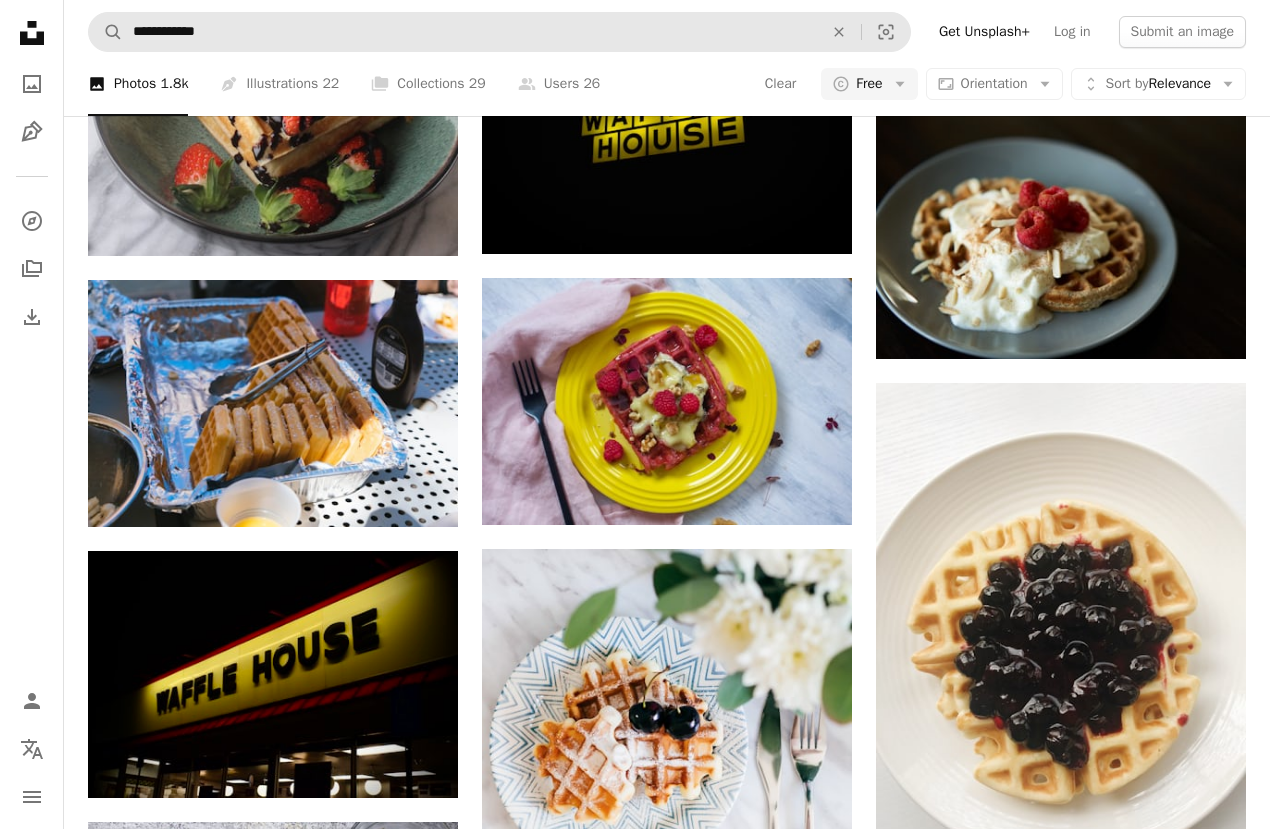 scroll, scrollTop: 0, scrollLeft: 0, axis: both 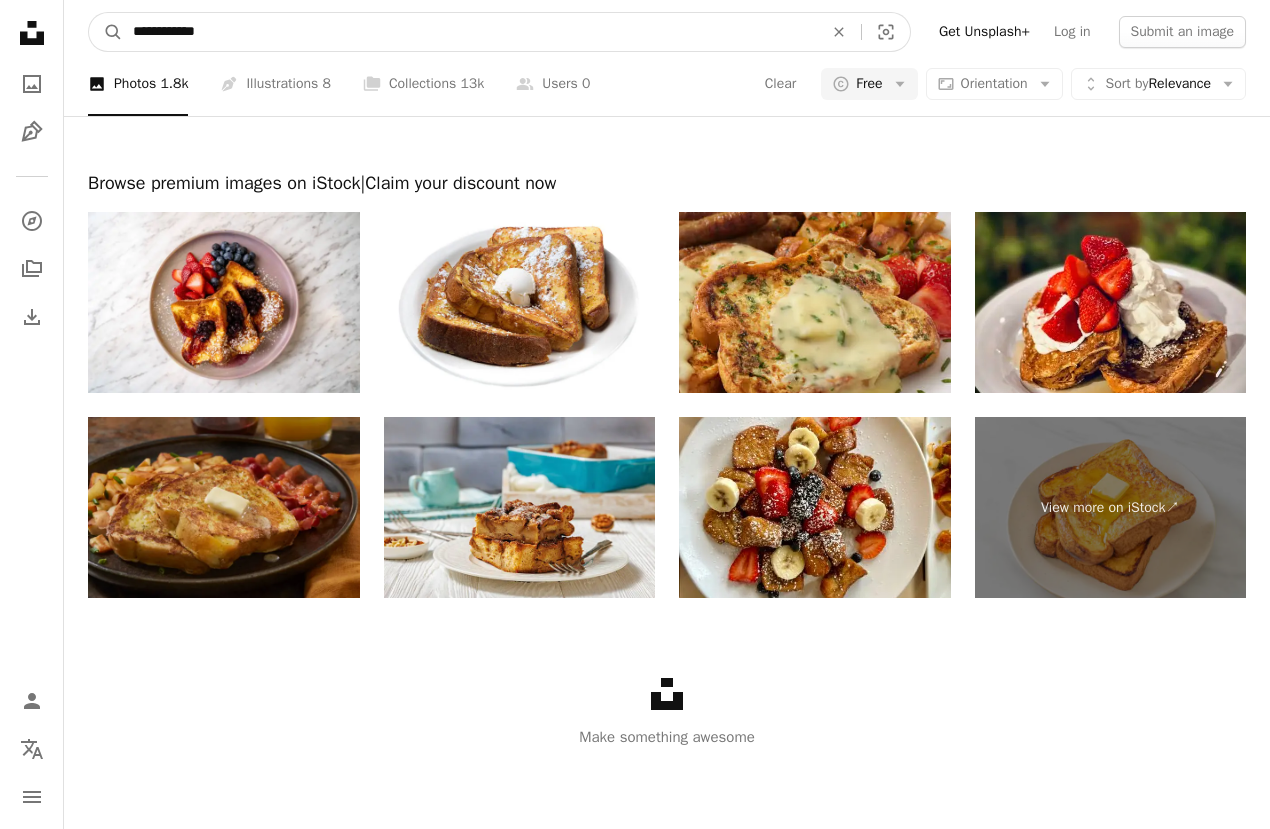 click on "**********" at bounding box center [470, 32] 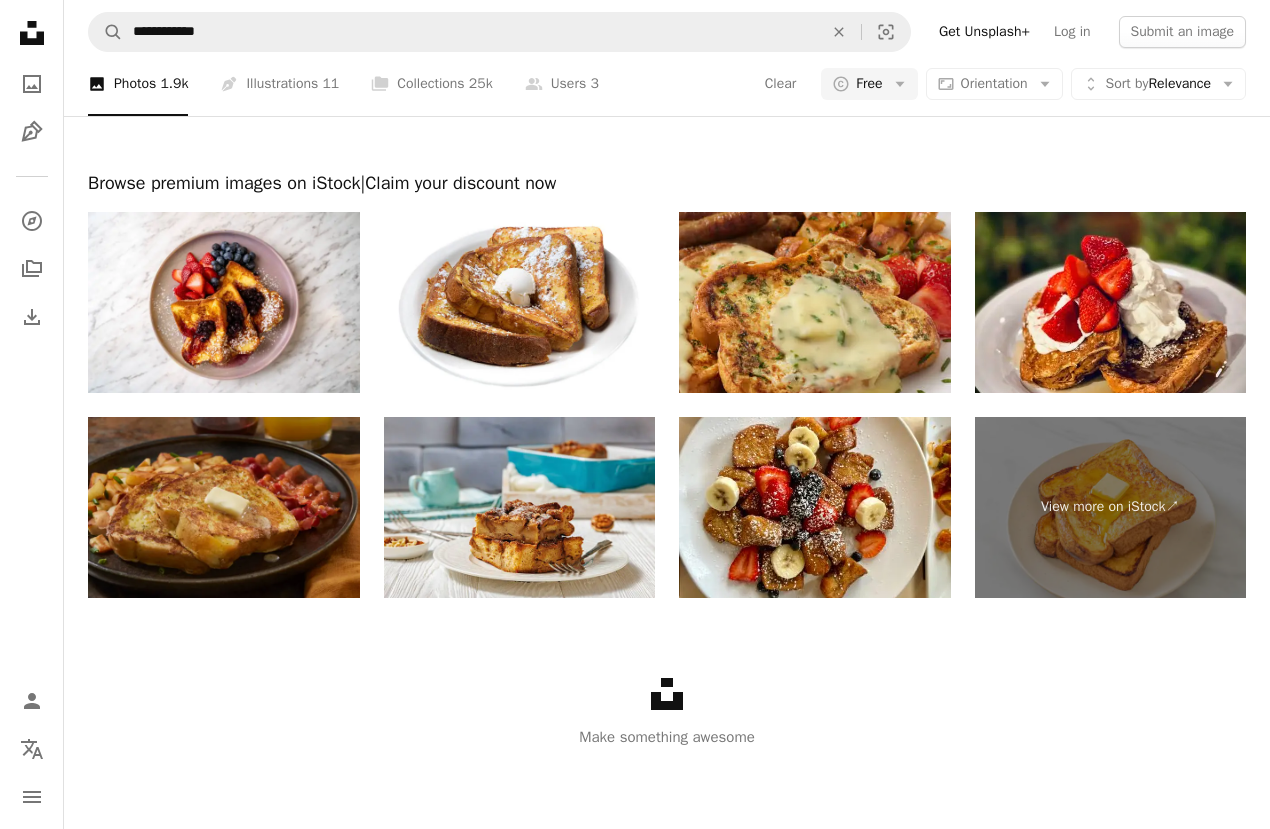 scroll, scrollTop: 2941, scrollLeft: 0, axis: vertical 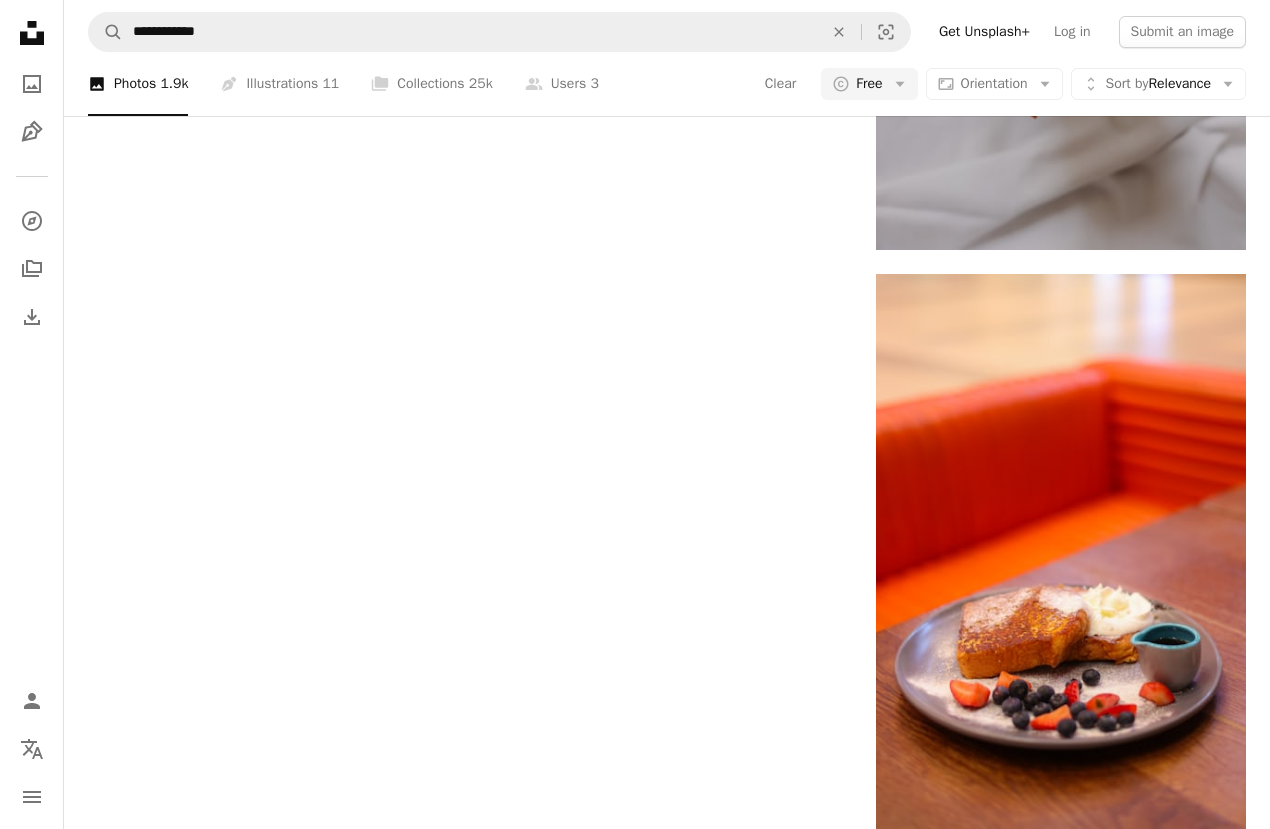 click at bounding box center (1061, -5705) 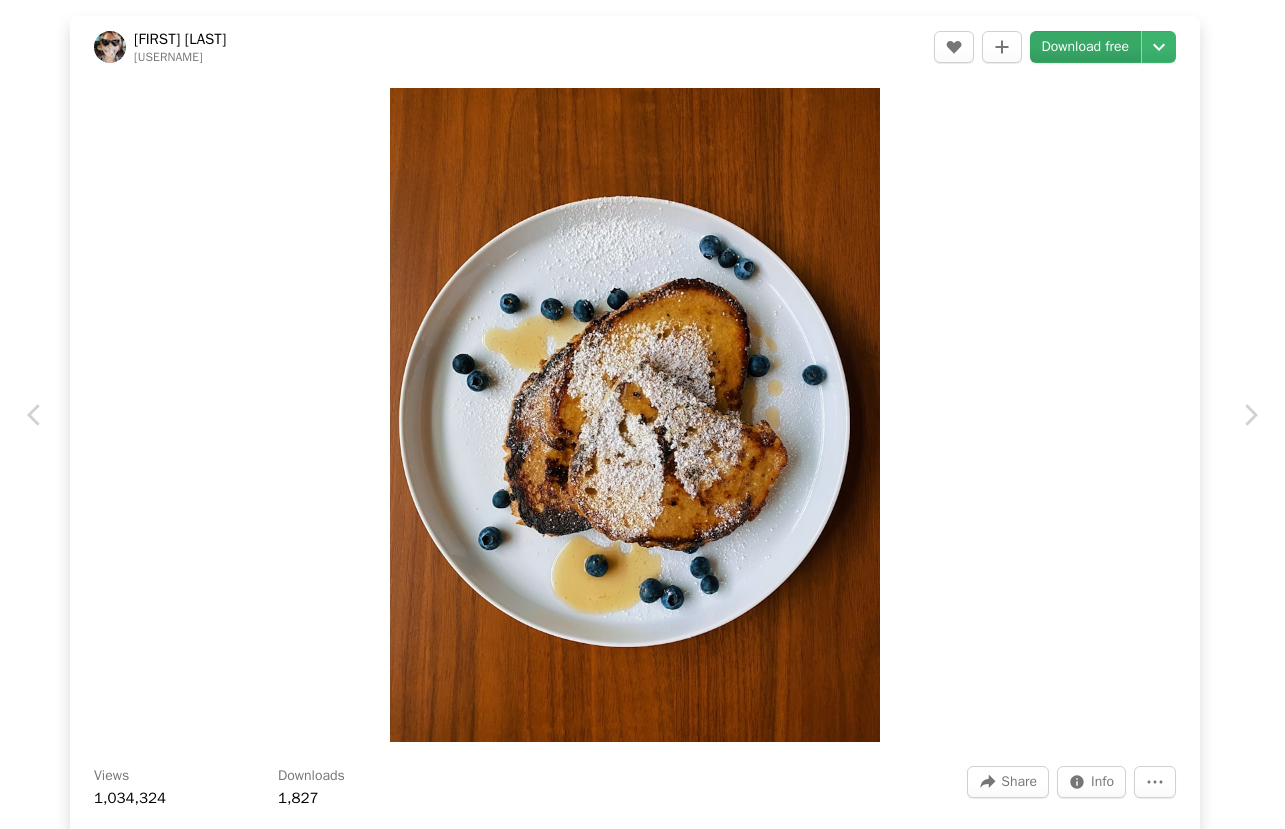 click on "Download free" at bounding box center [1086, 47] 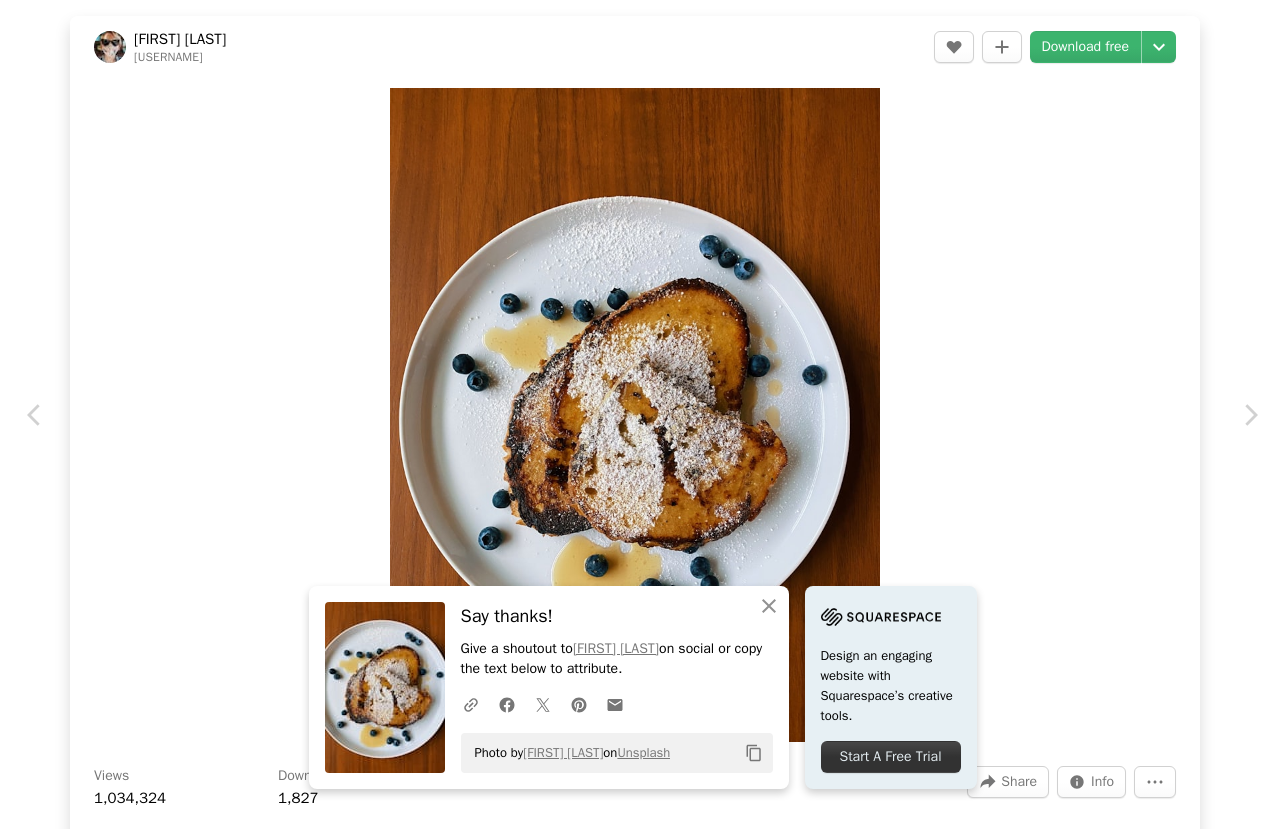 drag, startPoint x: 1062, startPoint y: 214, endPoint x: 907, endPoint y: 124, distance: 179.23448 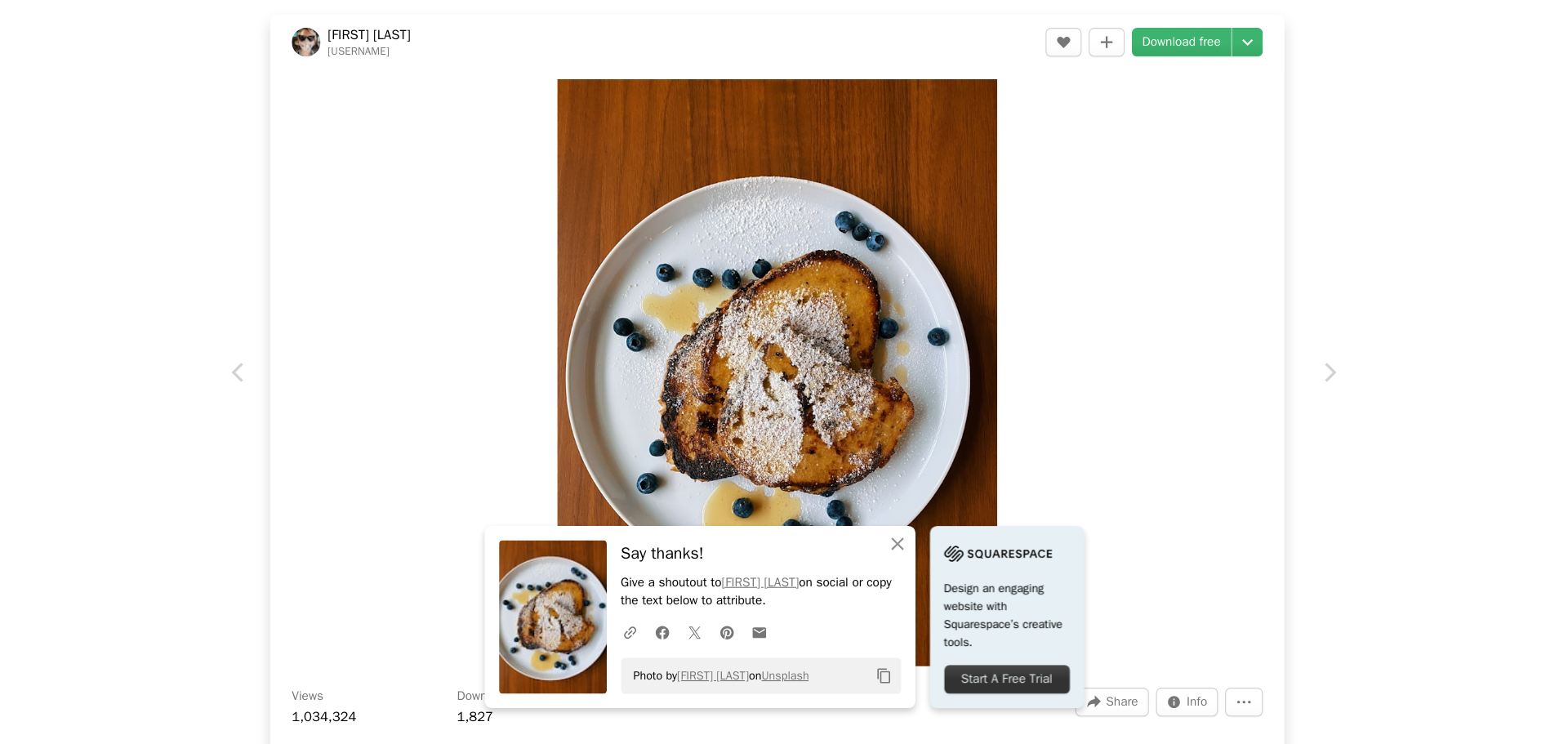 scroll, scrollTop: 2995, scrollLeft: 0, axis: vertical 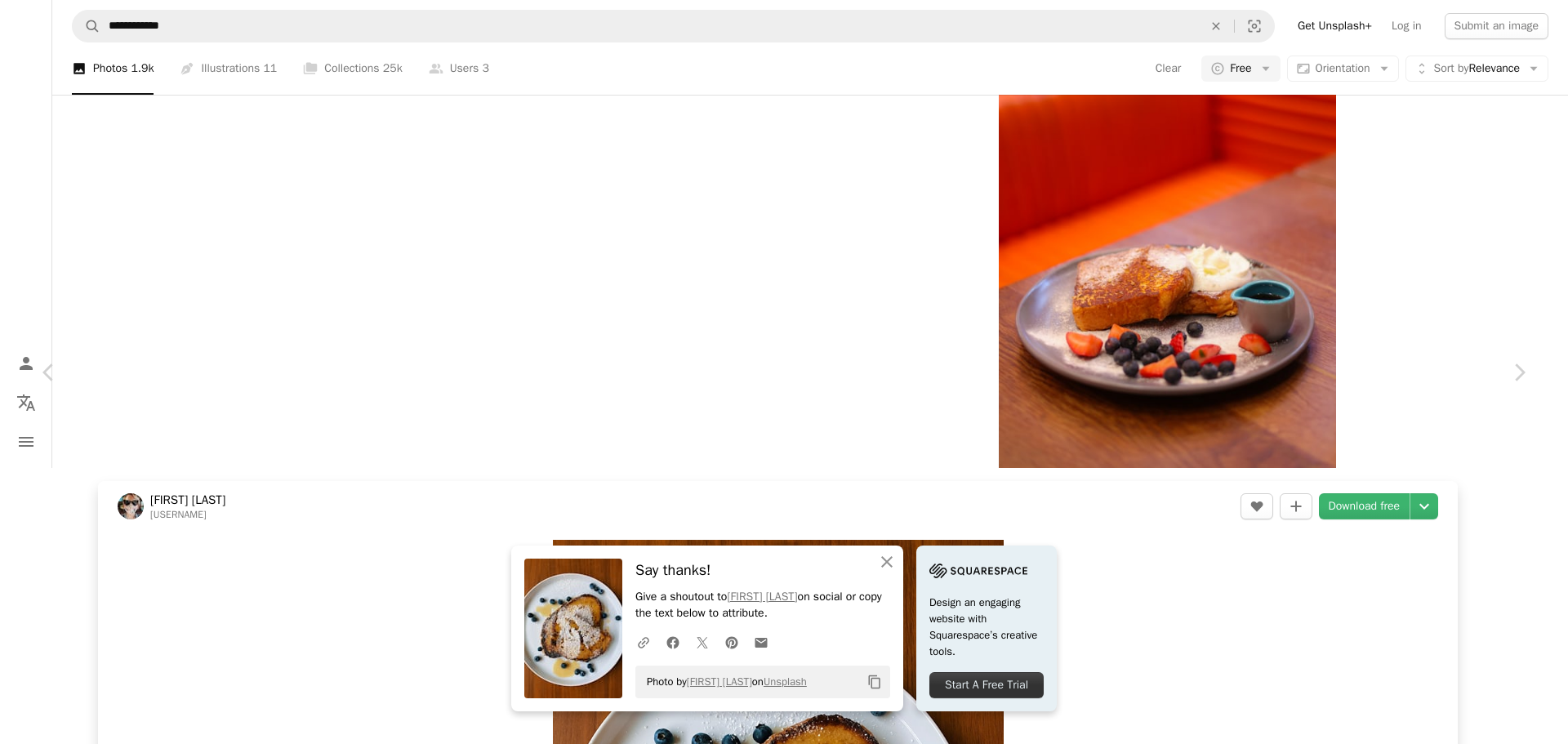drag, startPoint x: 1533, startPoint y: 287, endPoint x: 1514, endPoint y: 296, distance: 21.023796 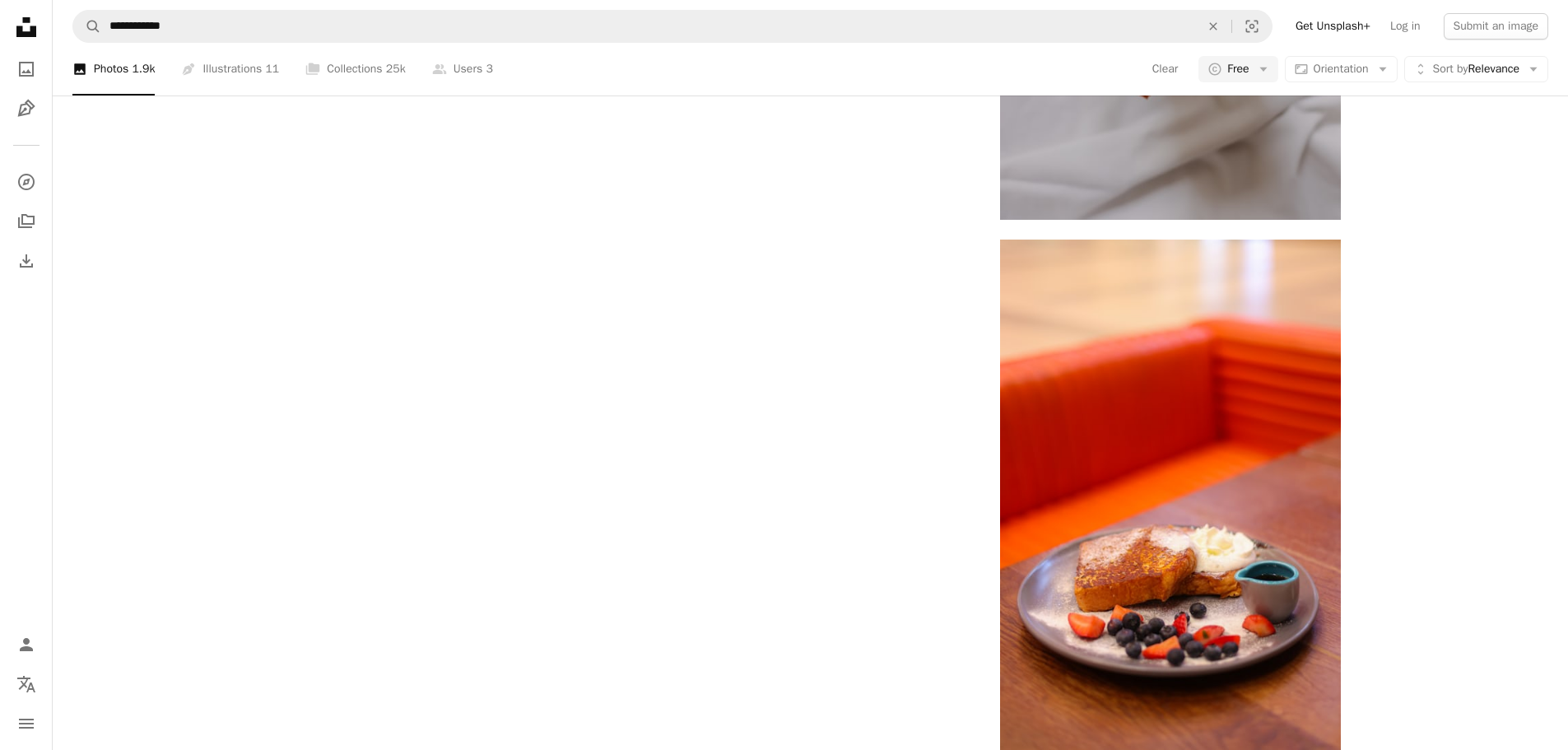 scroll, scrollTop: 5632, scrollLeft: 0, axis: vertical 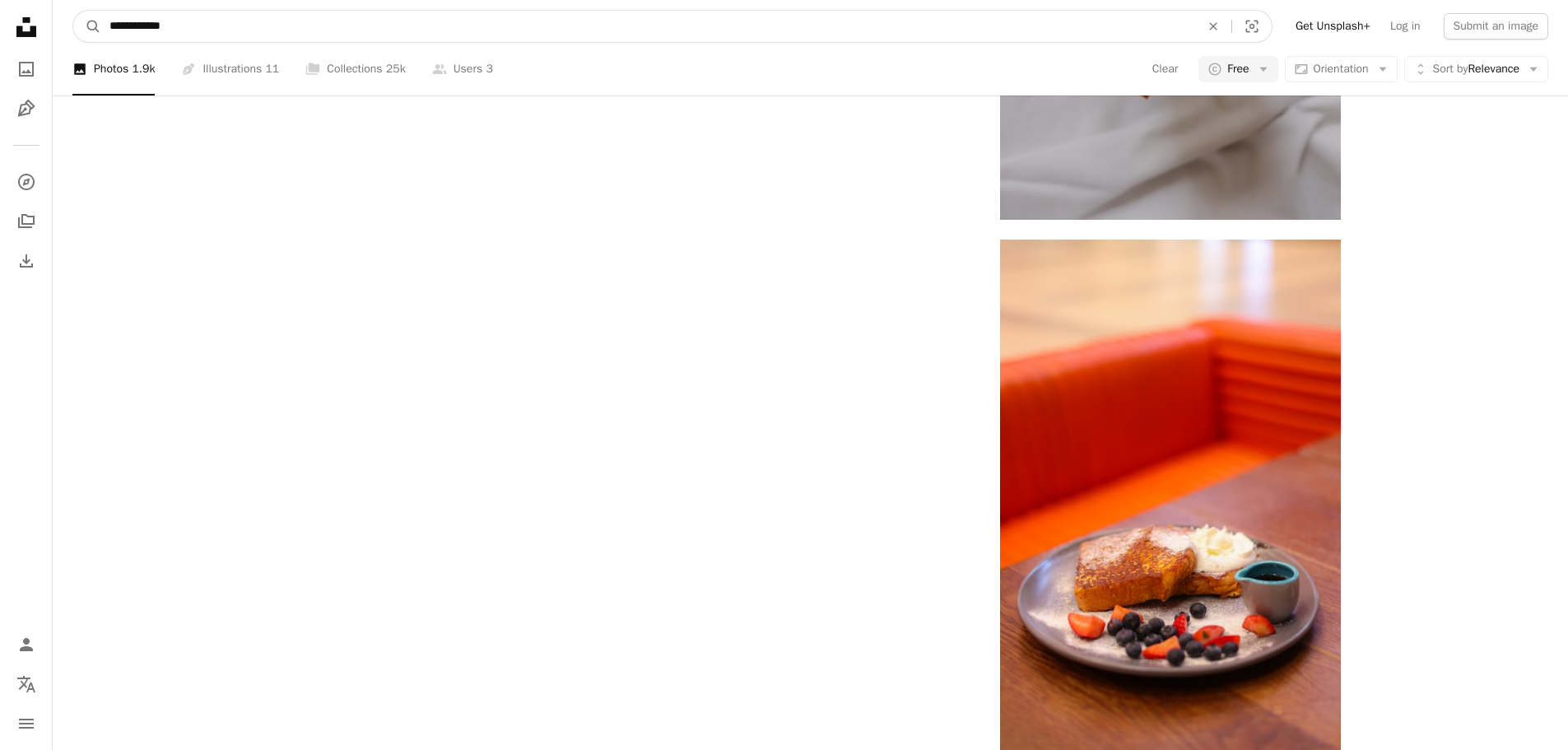 click on "**********" at bounding box center [648, 26] 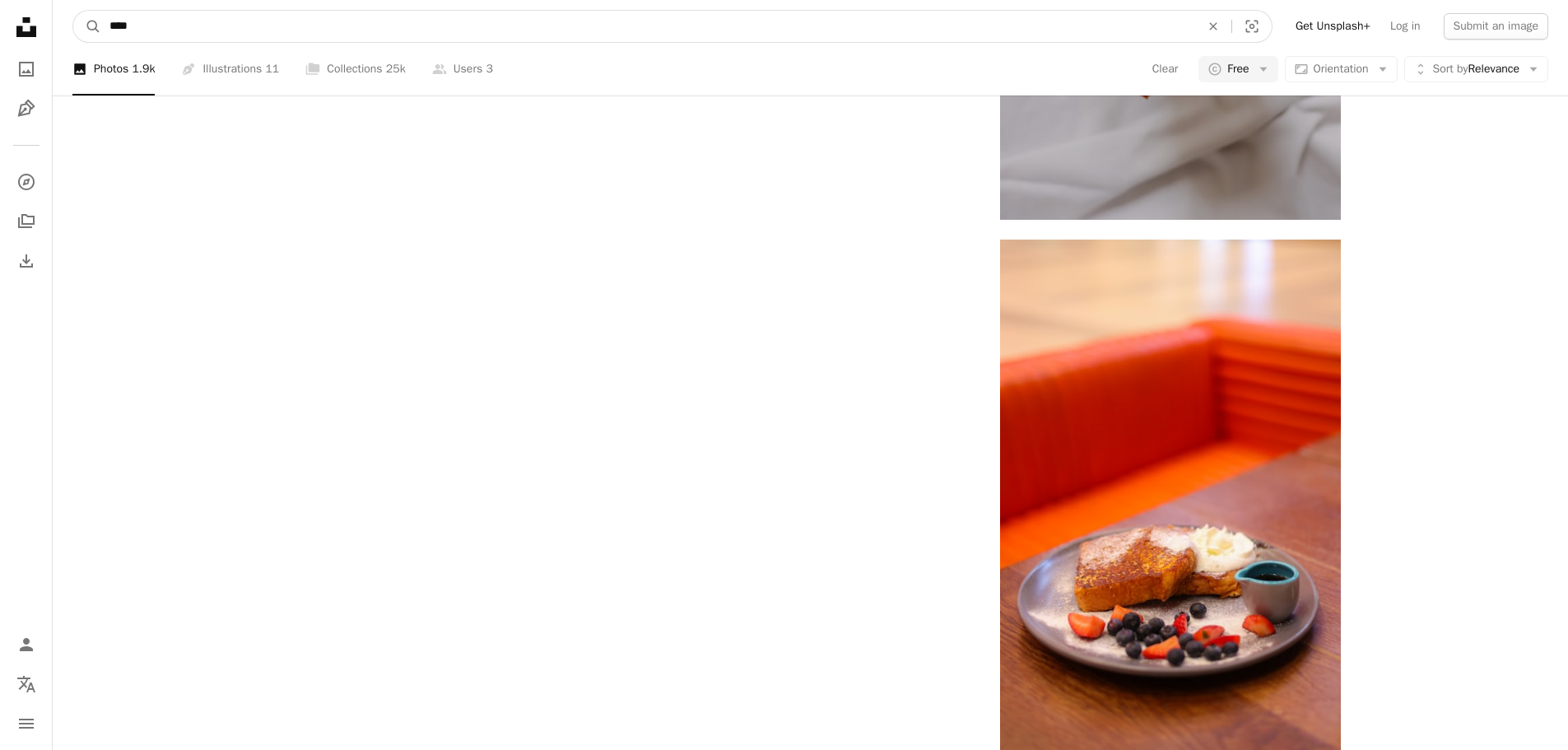 type on "*****" 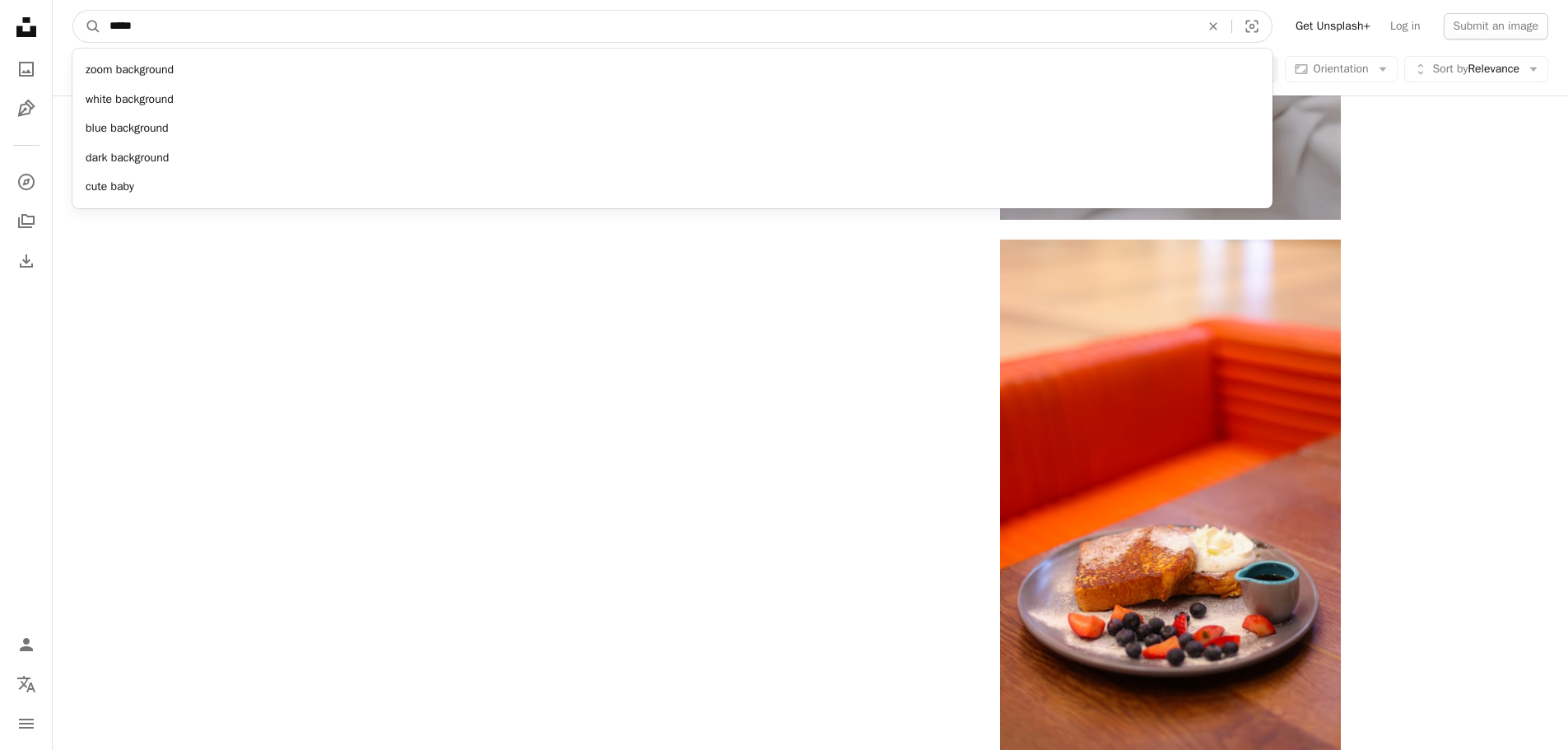 click on "A magnifying glass" at bounding box center (87, 26) 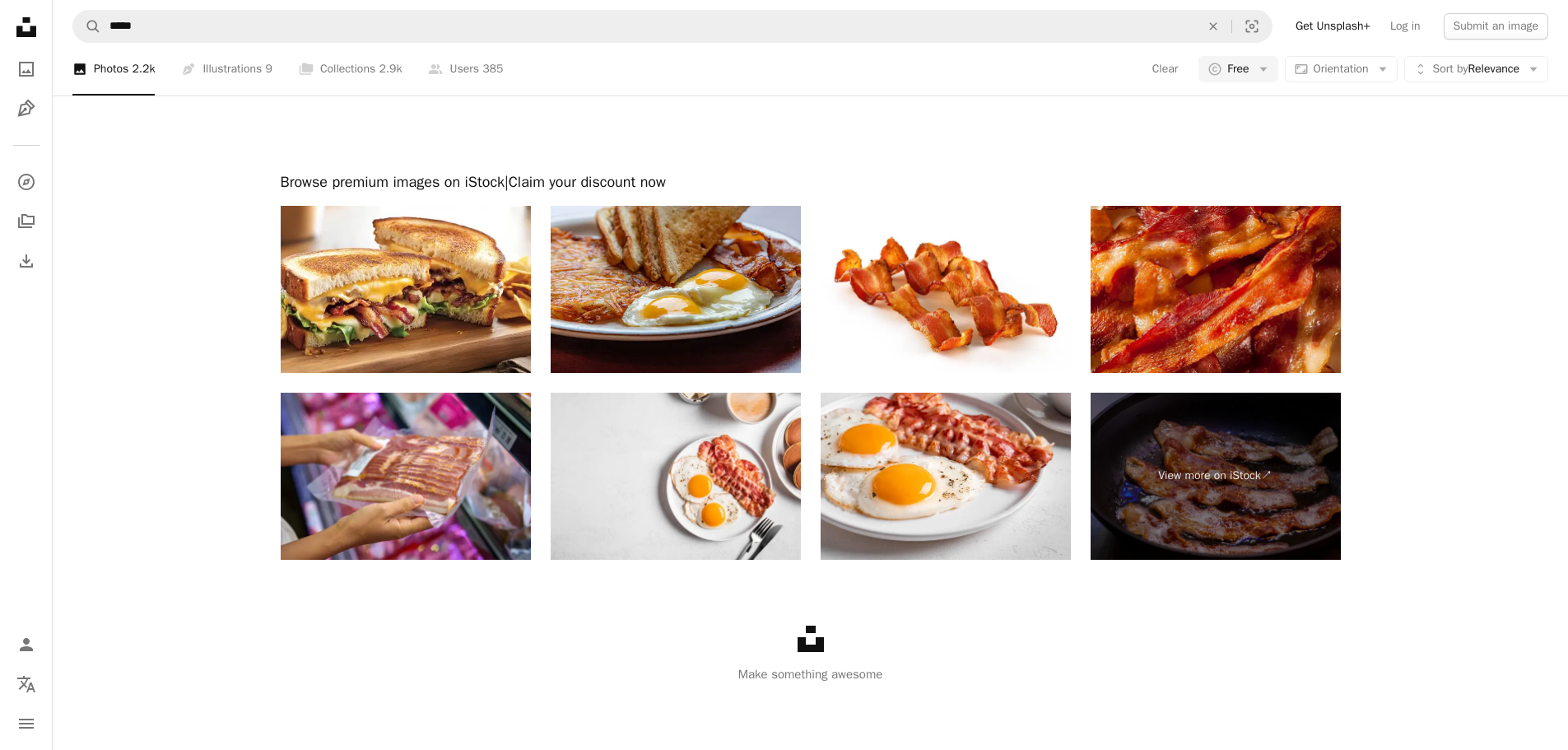 scroll, scrollTop: 2717, scrollLeft: 0, axis: vertical 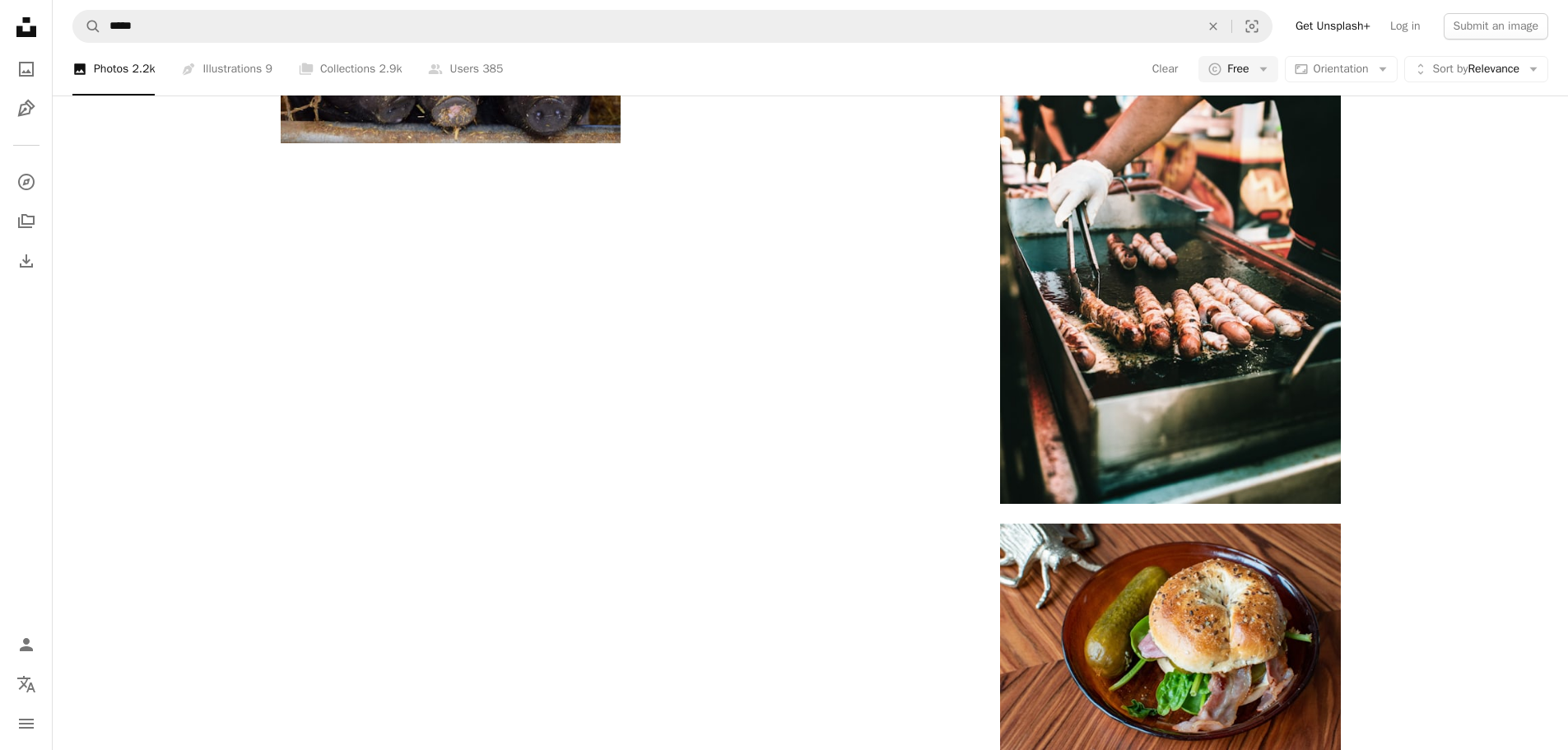 click at bounding box center [450, -6509] 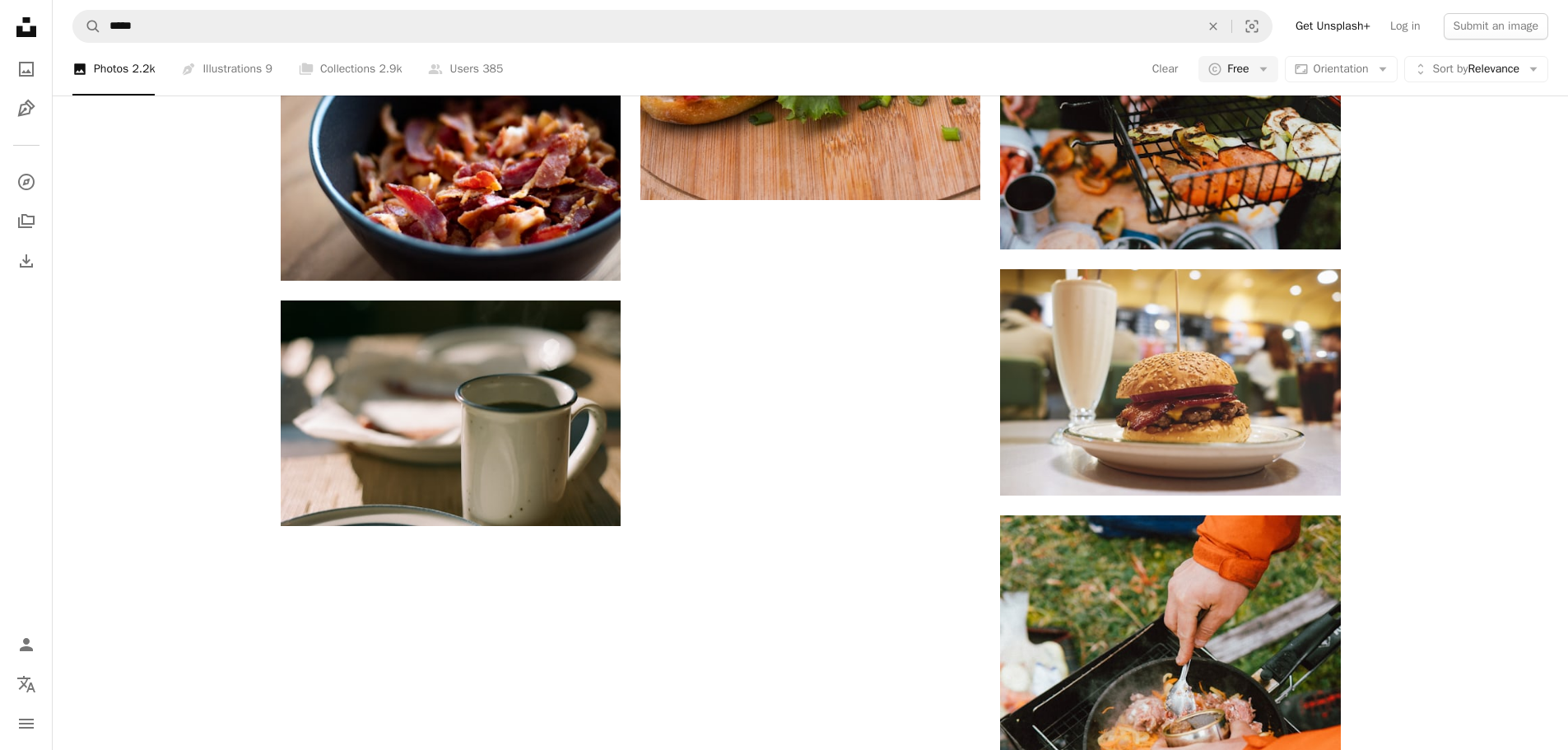 scroll, scrollTop: 6175, scrollLeft: 0, axis: vertical 